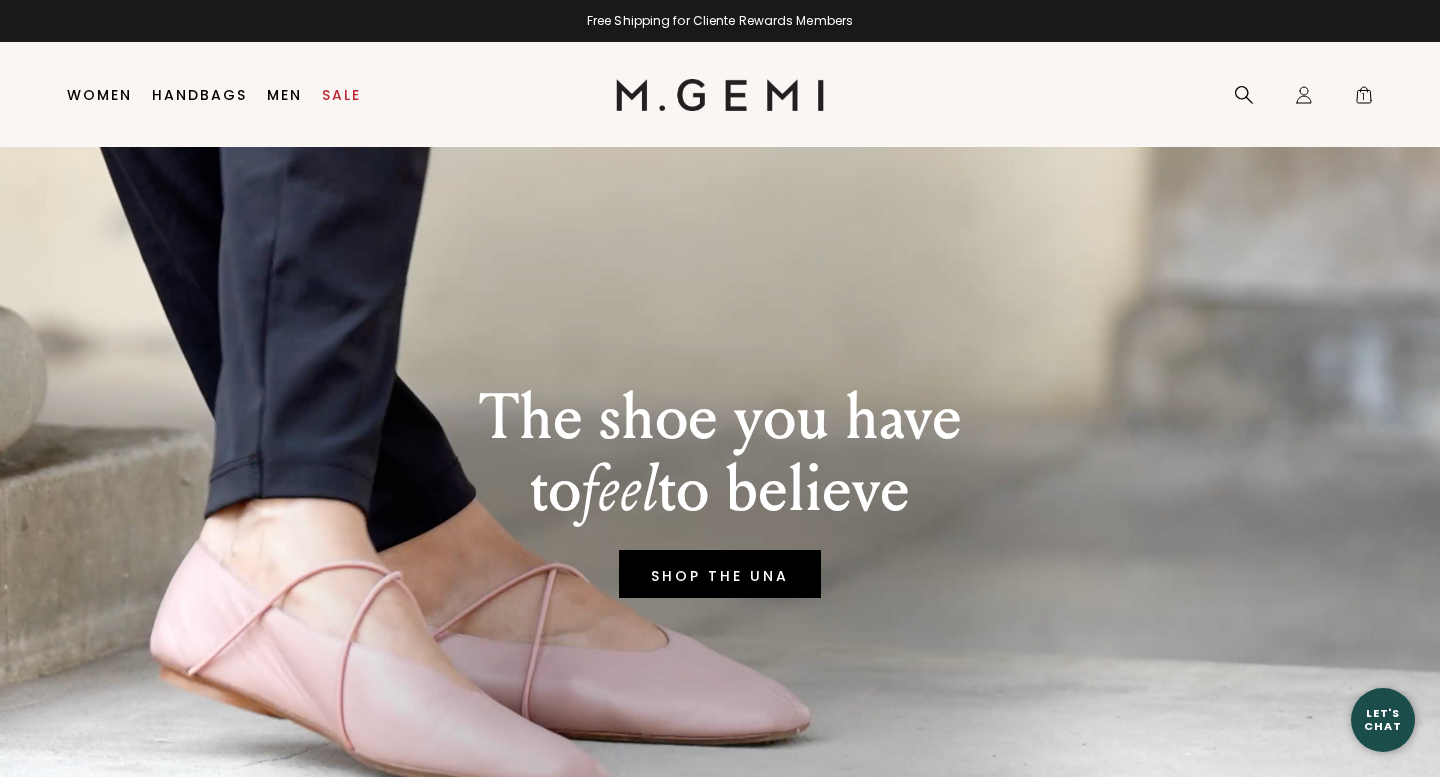 scroll, scrollTop: 0, scrollLeft: 0, axis: both 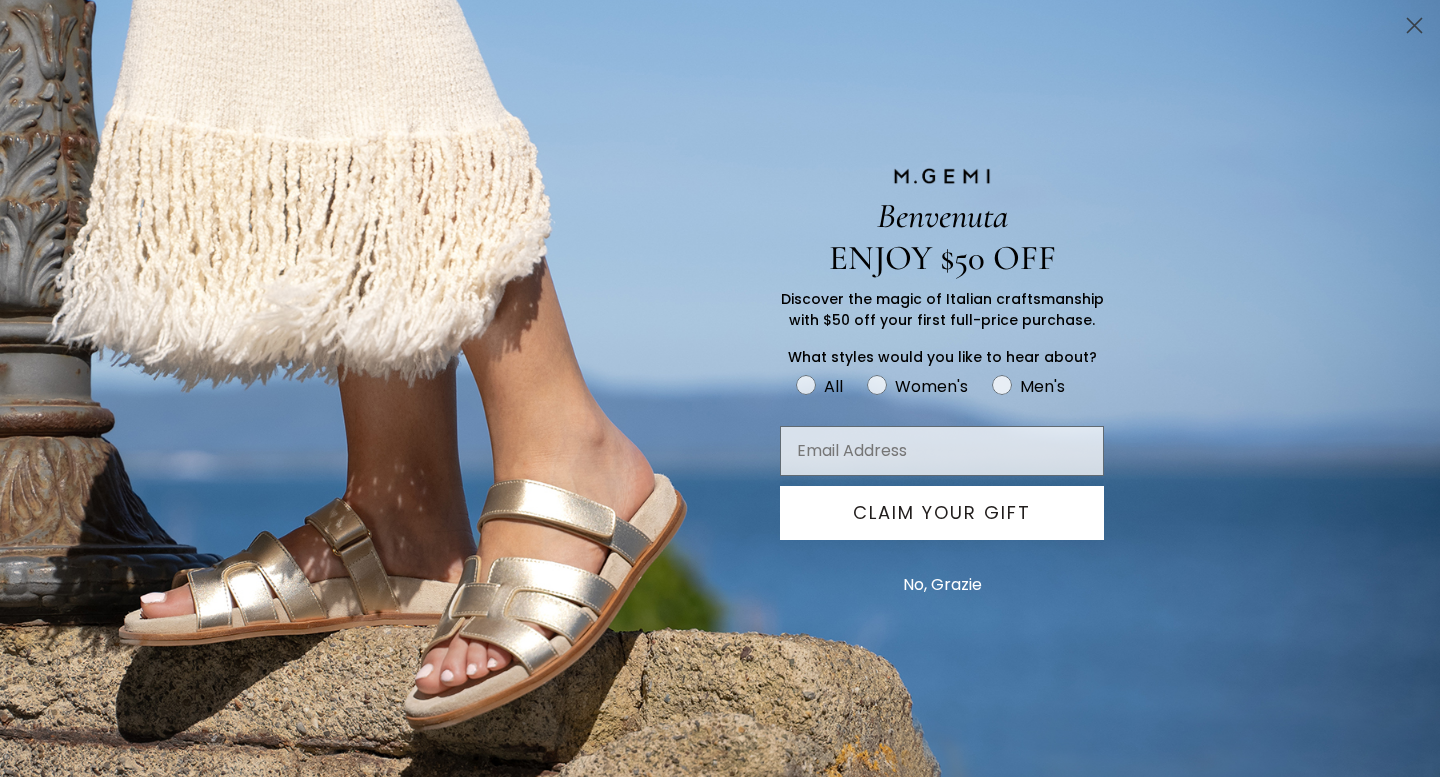click 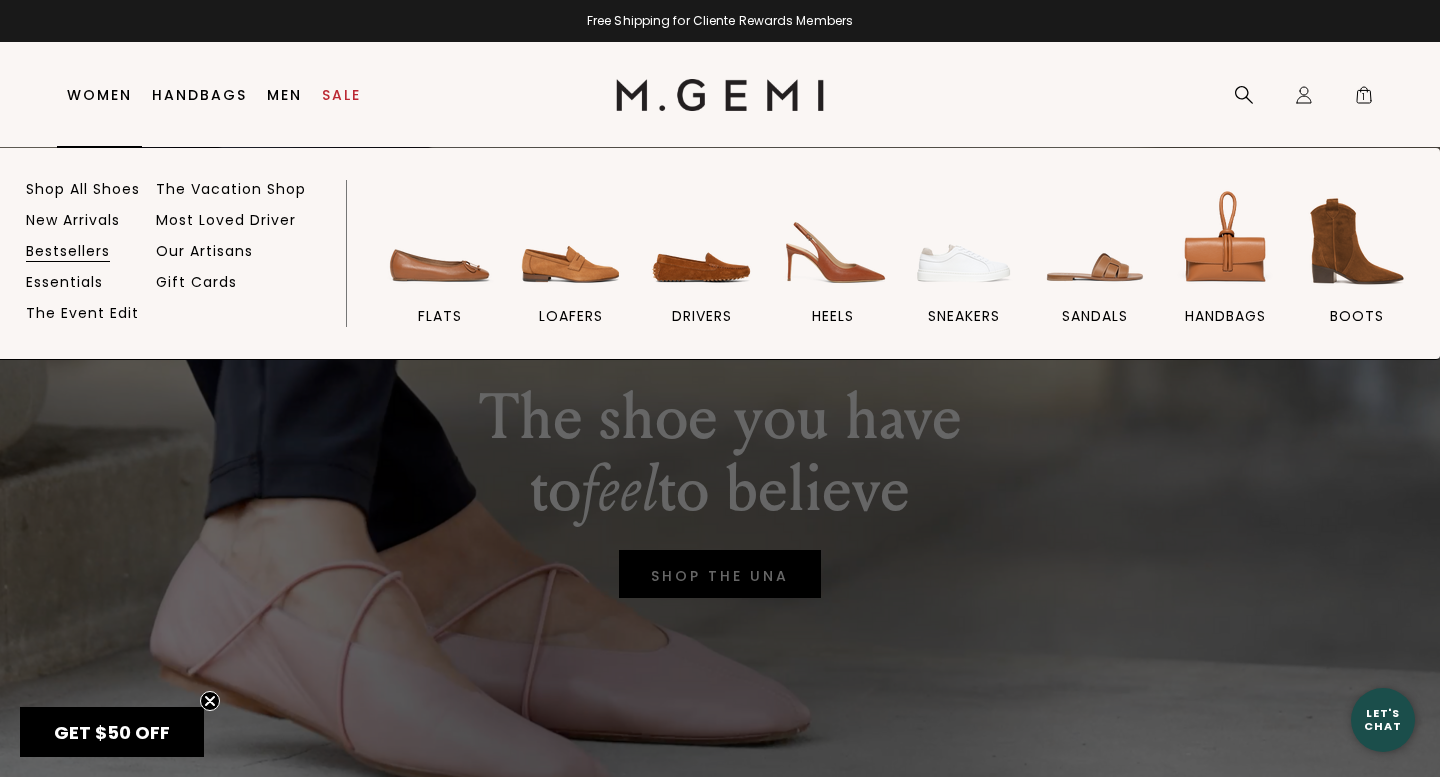 click on "Bestsellers" at bounding box center [68, 251] 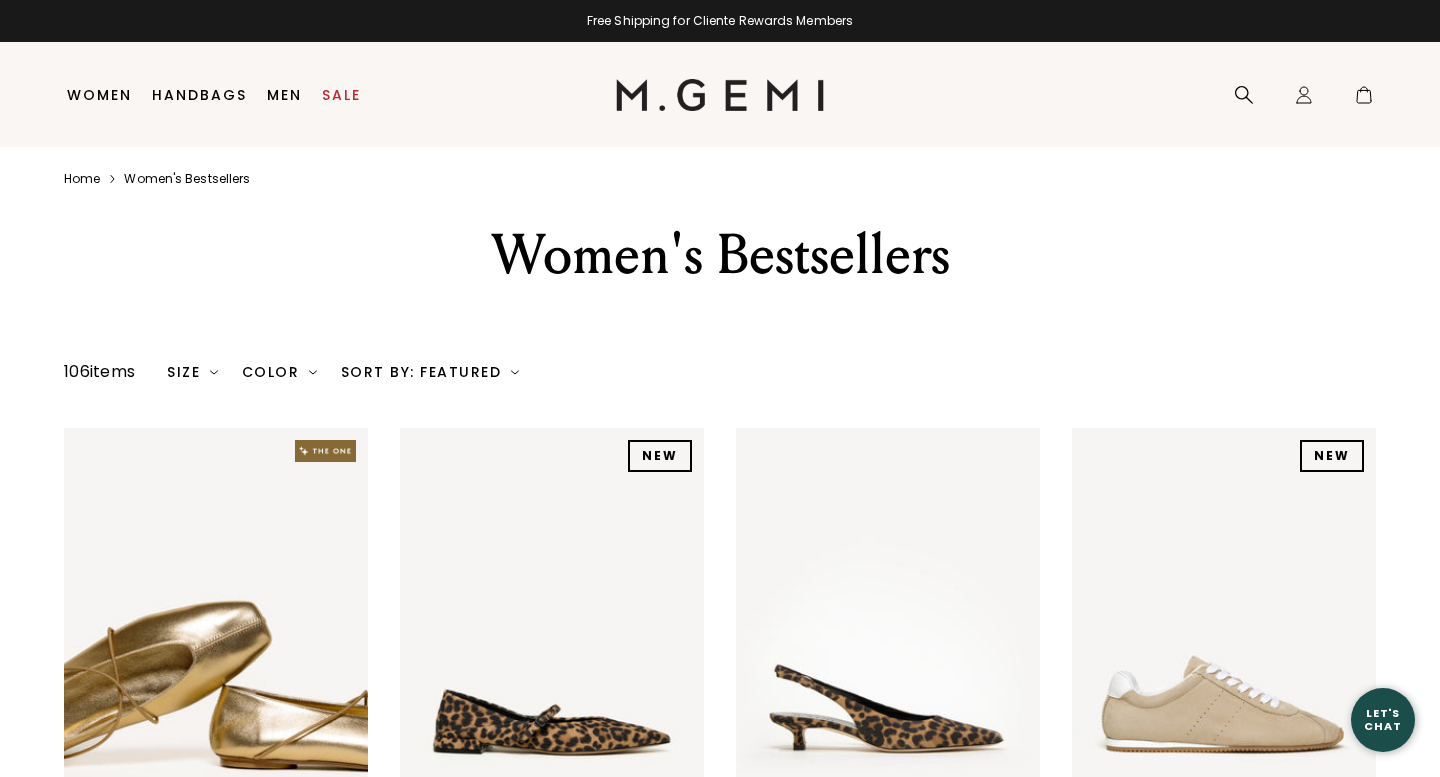 scroll, scrollTop: 0, scrollLeft: 0, axis: both 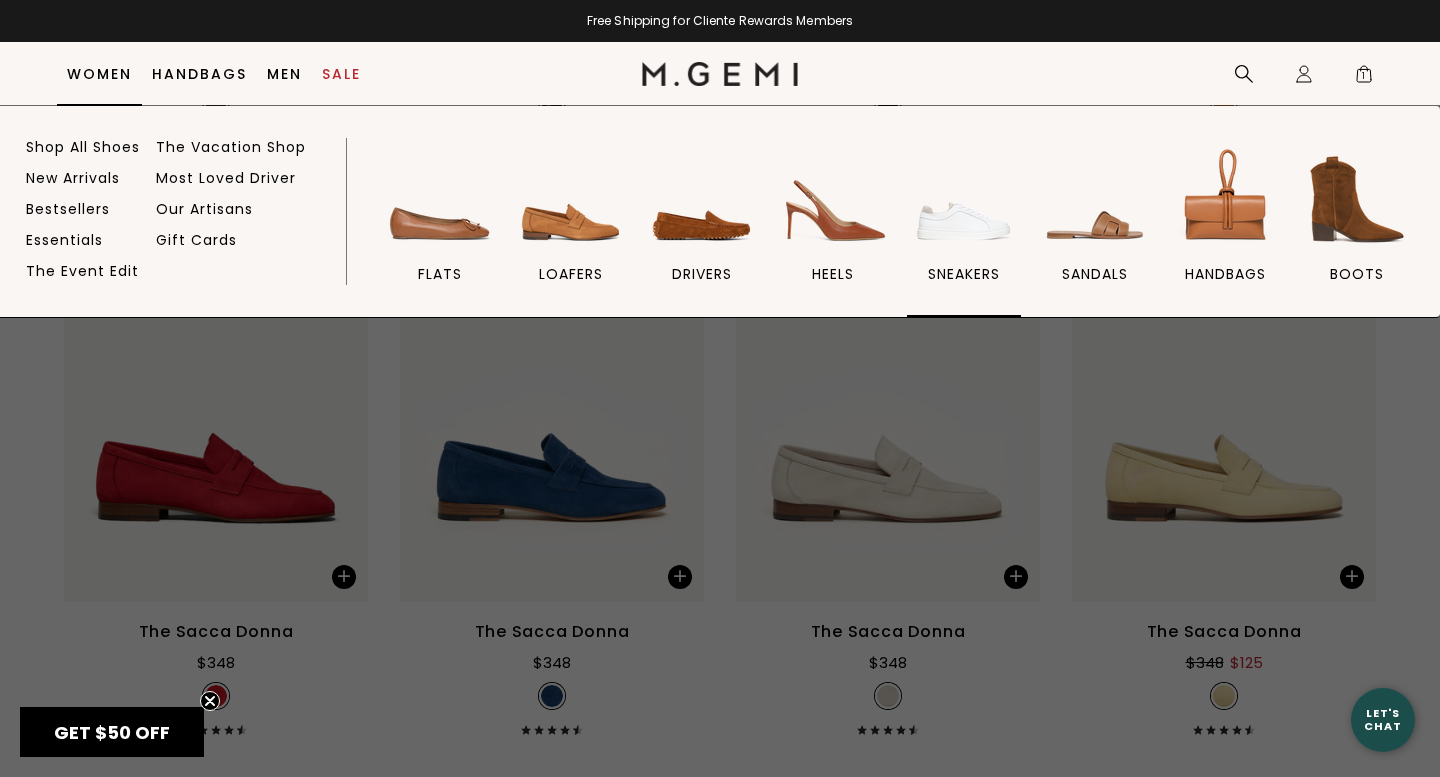 click at bounding box center (964, 199) 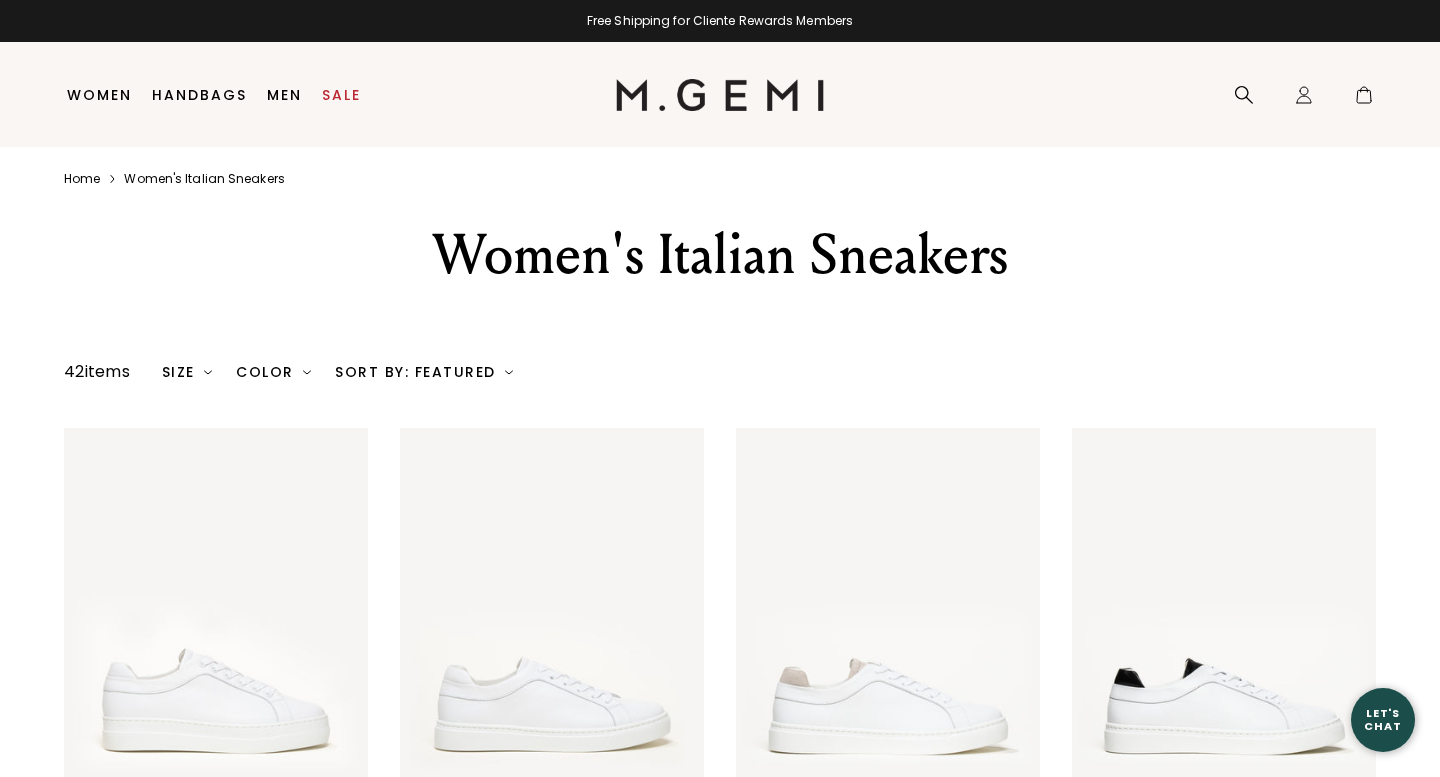 scroll, scrollTop: 0, scrollLeft: 0, axis: both 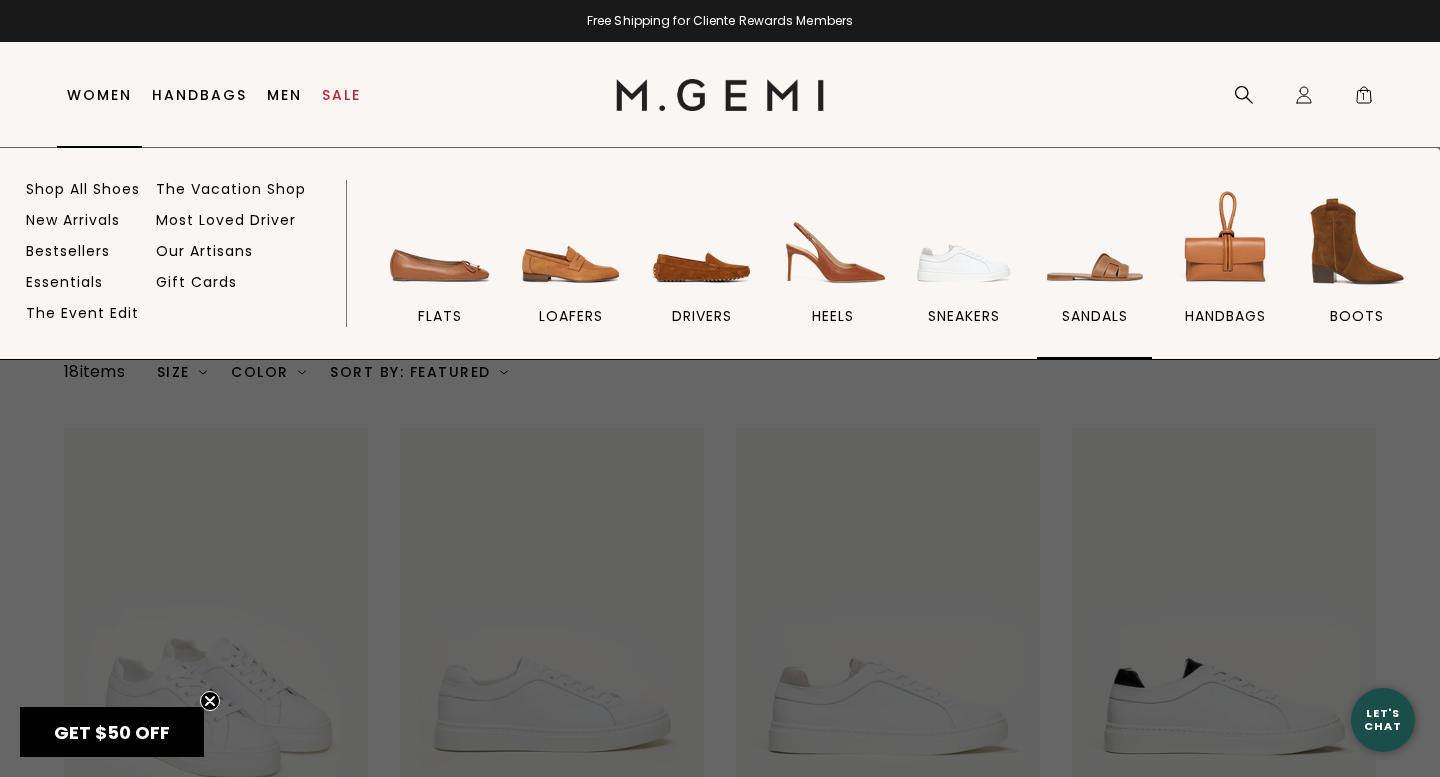 click at bounding box center (1095, 241) 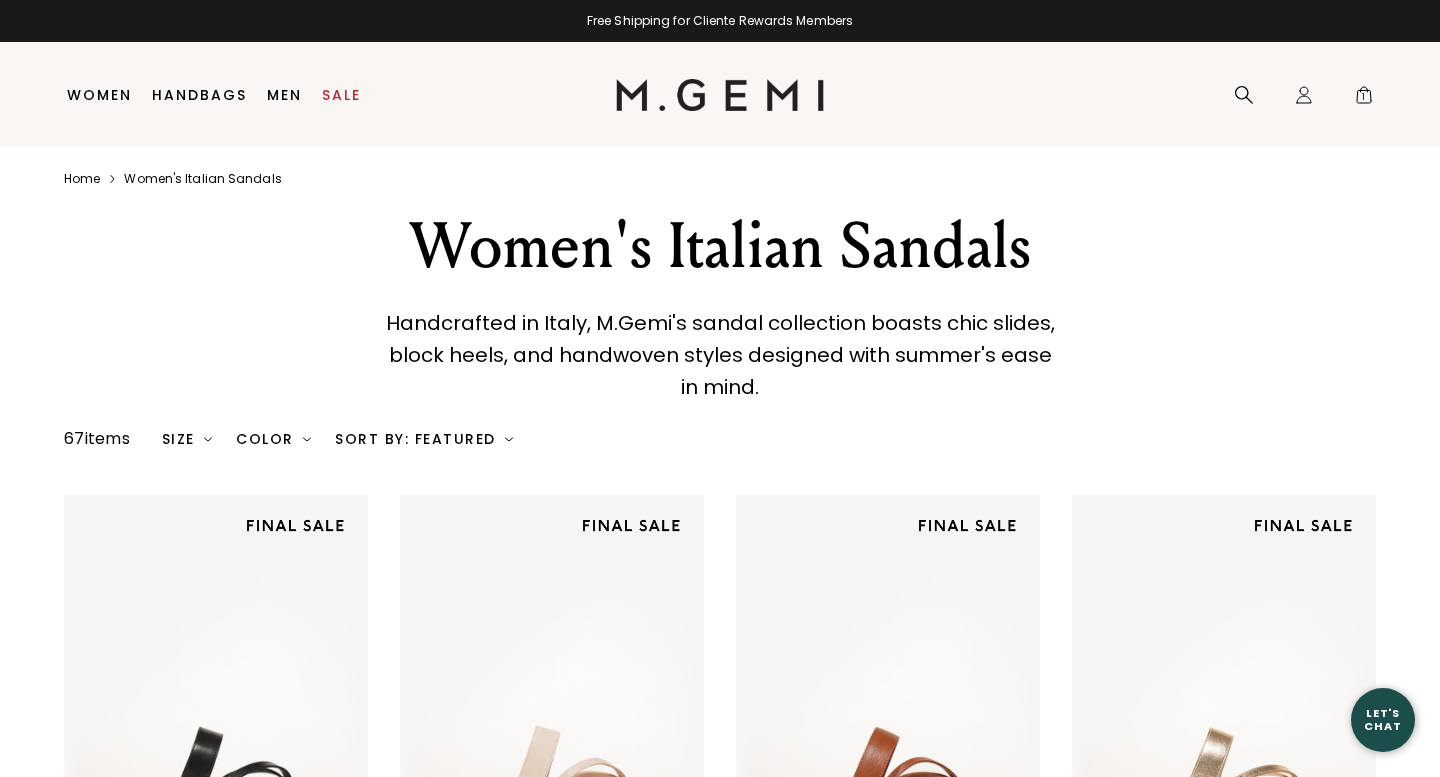 scroll, scrollTop: 0, scrollLeft: 0, axis: both 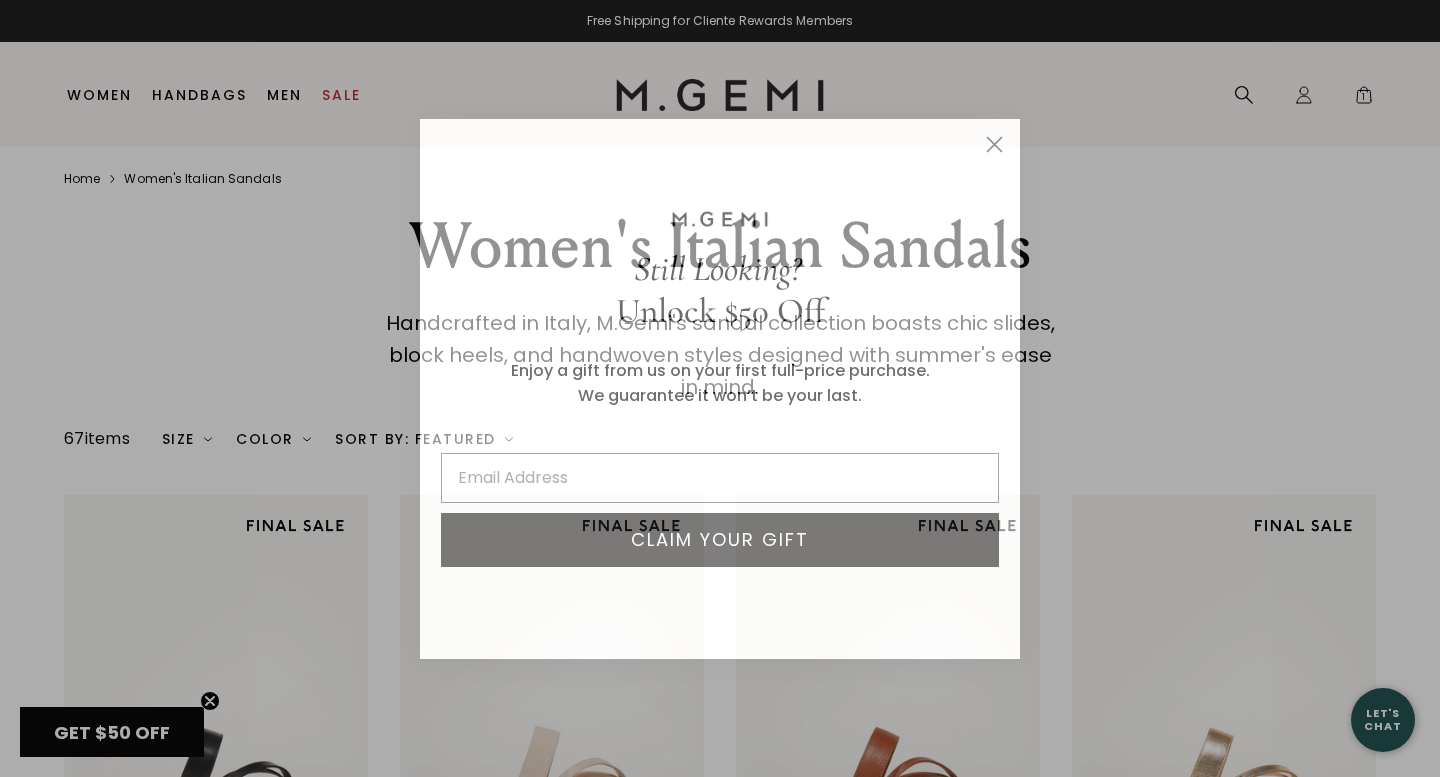click 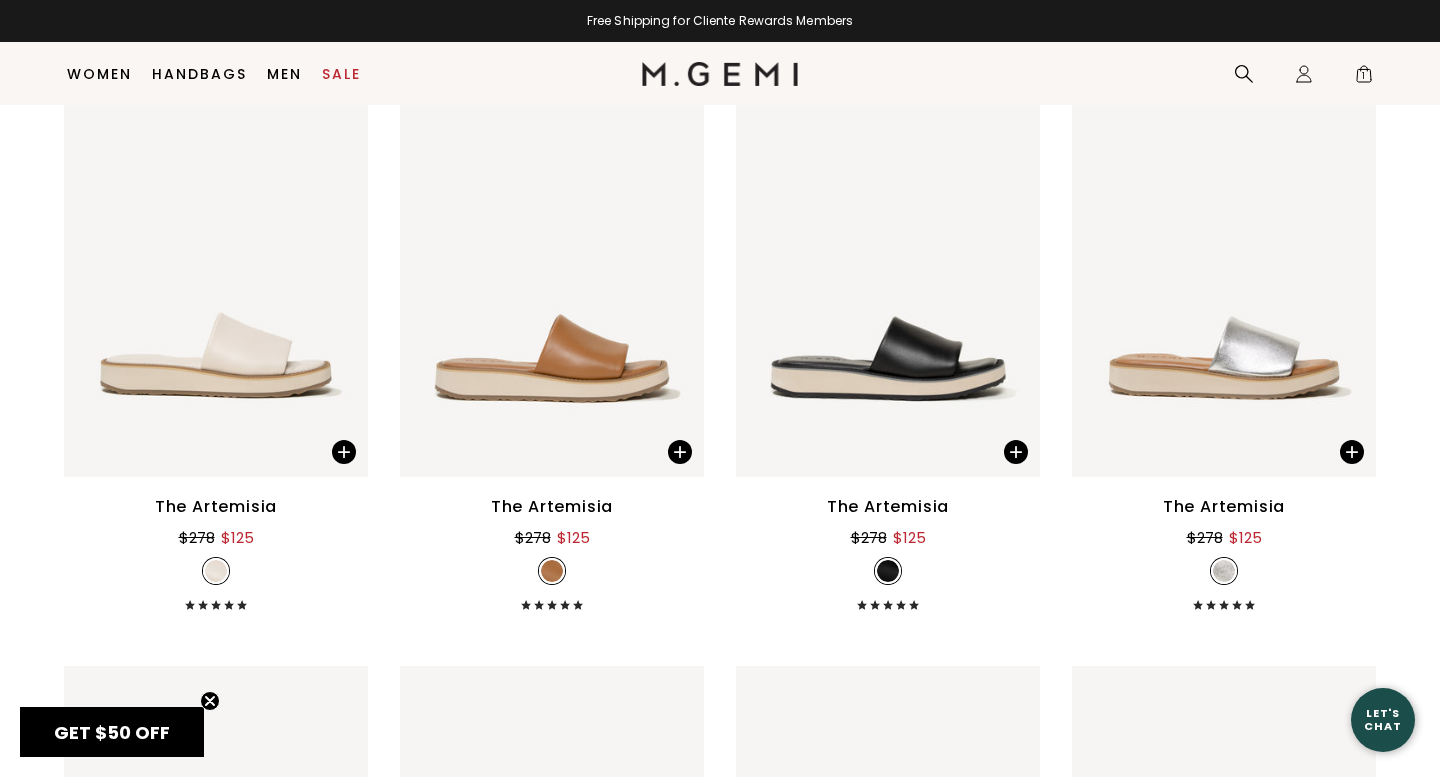 scroll, scrollTop: 5141, scrollLeft: 0, axis: vertical 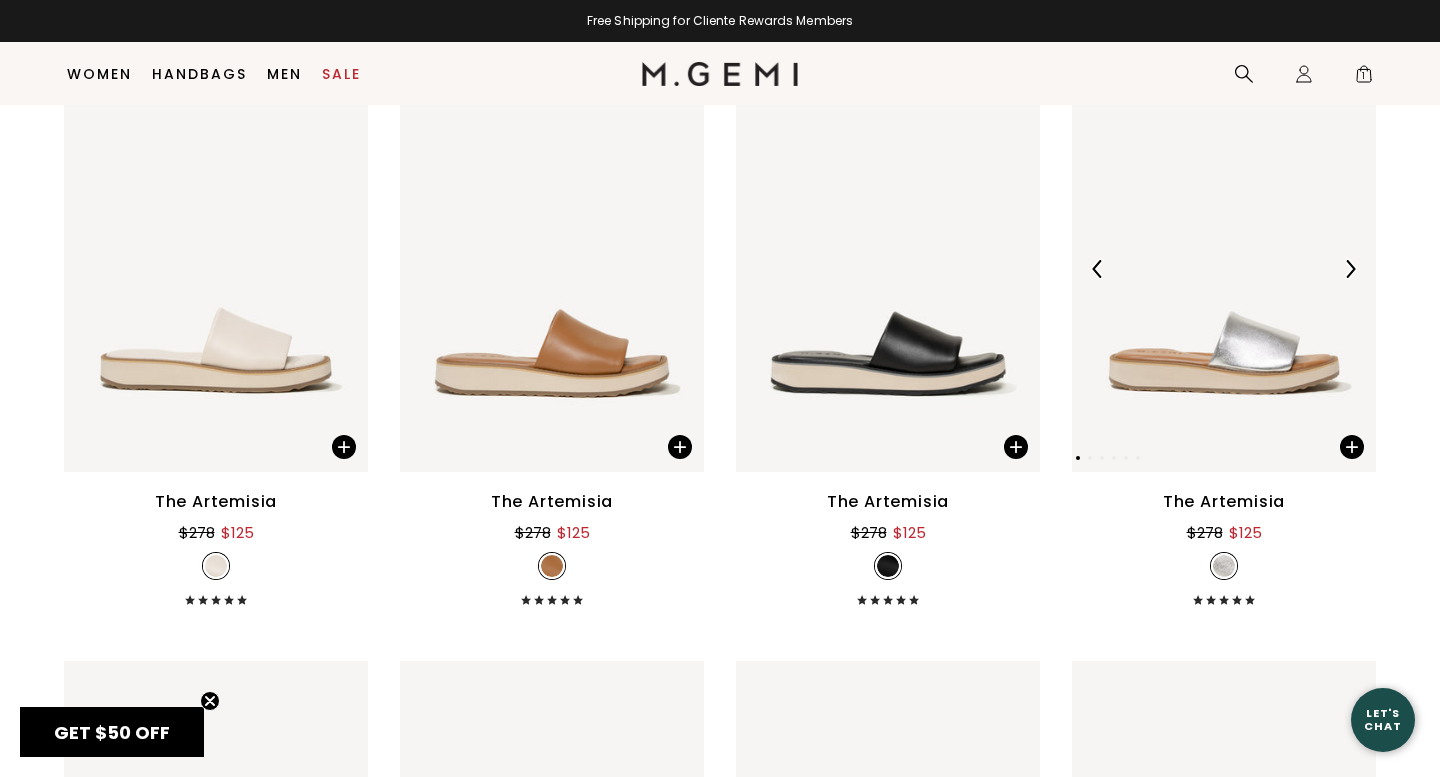 click at bounding box center [1224, 269] 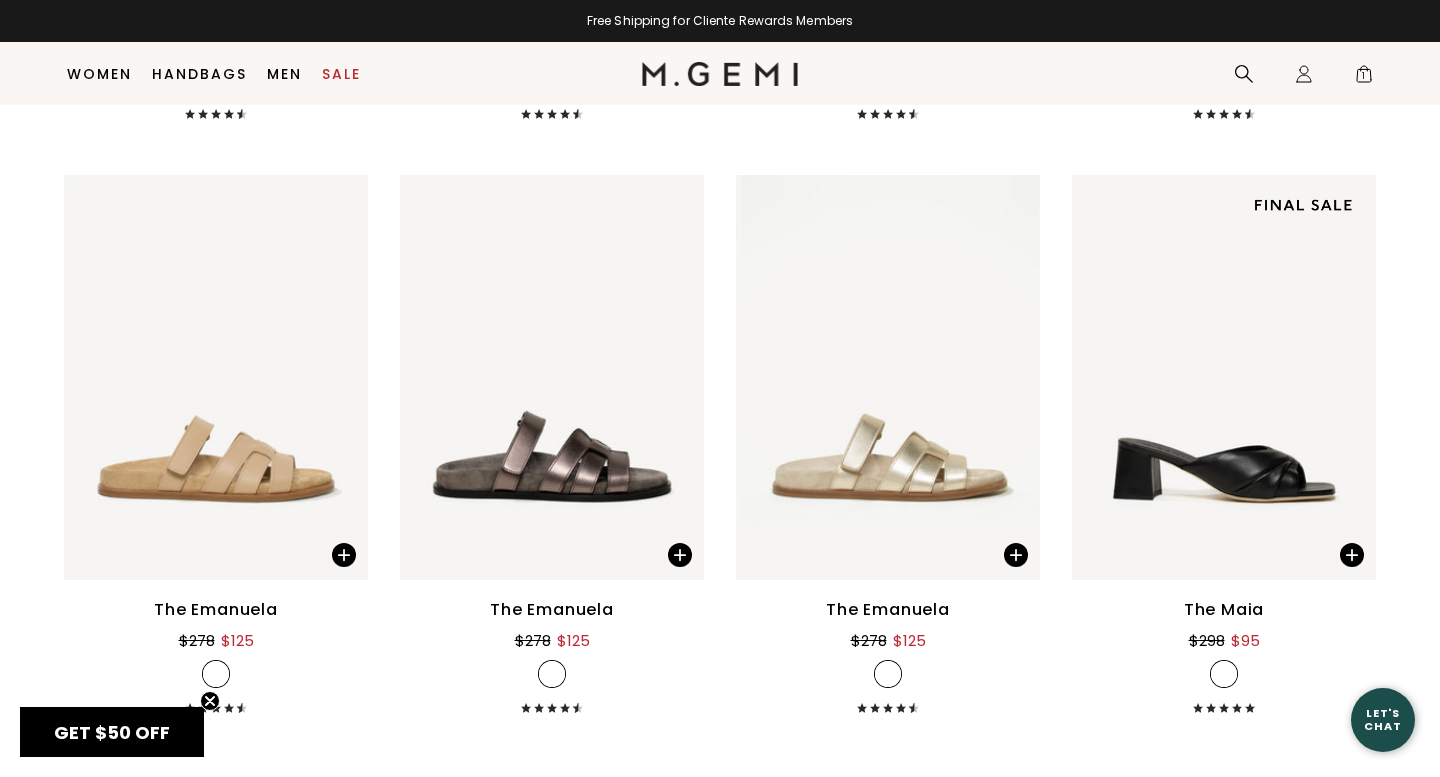 scroll, scrollTop: 6827, scrollLeft: 0, axis: vertical 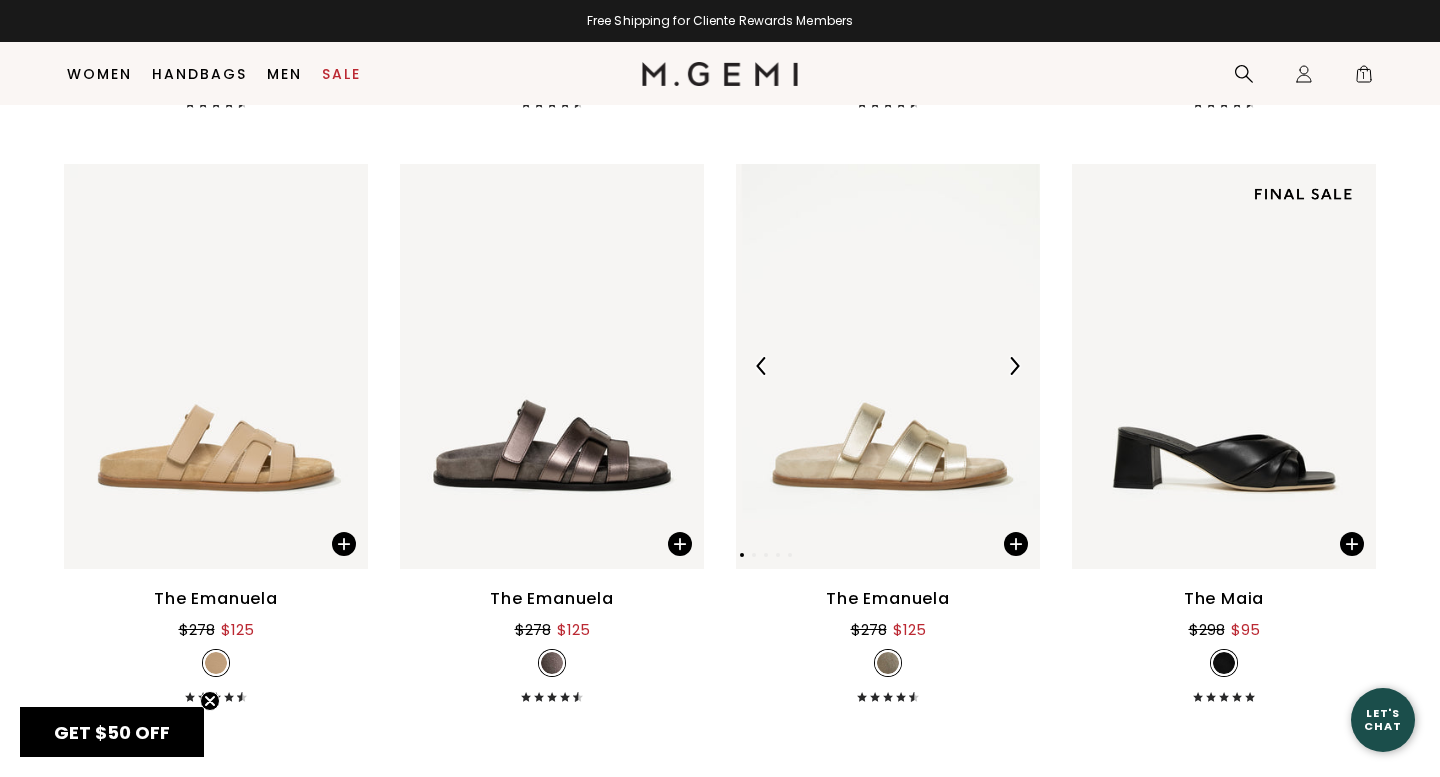 click at bounding box center [888, 366] 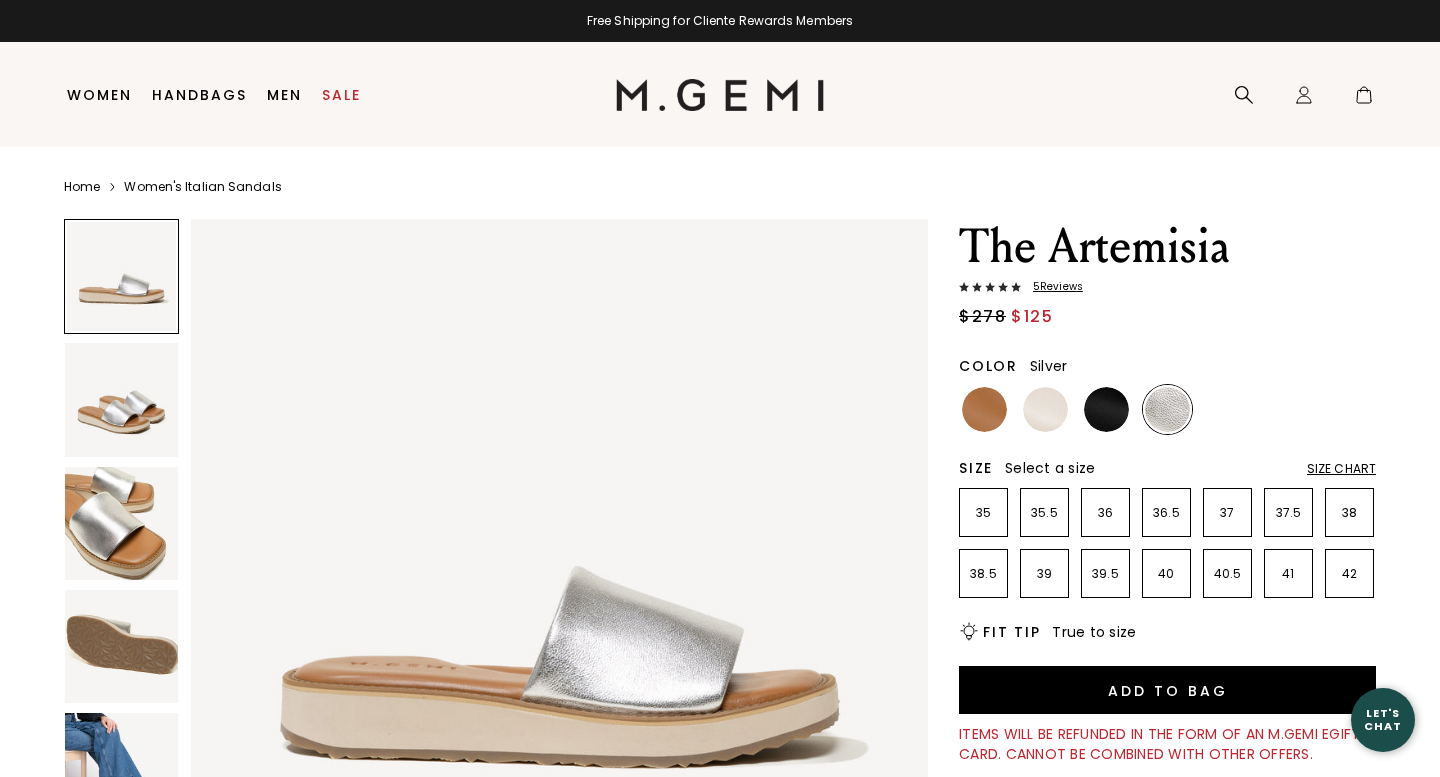 scroll, scrollTop: 0, scrollLeft: 0, axis: both 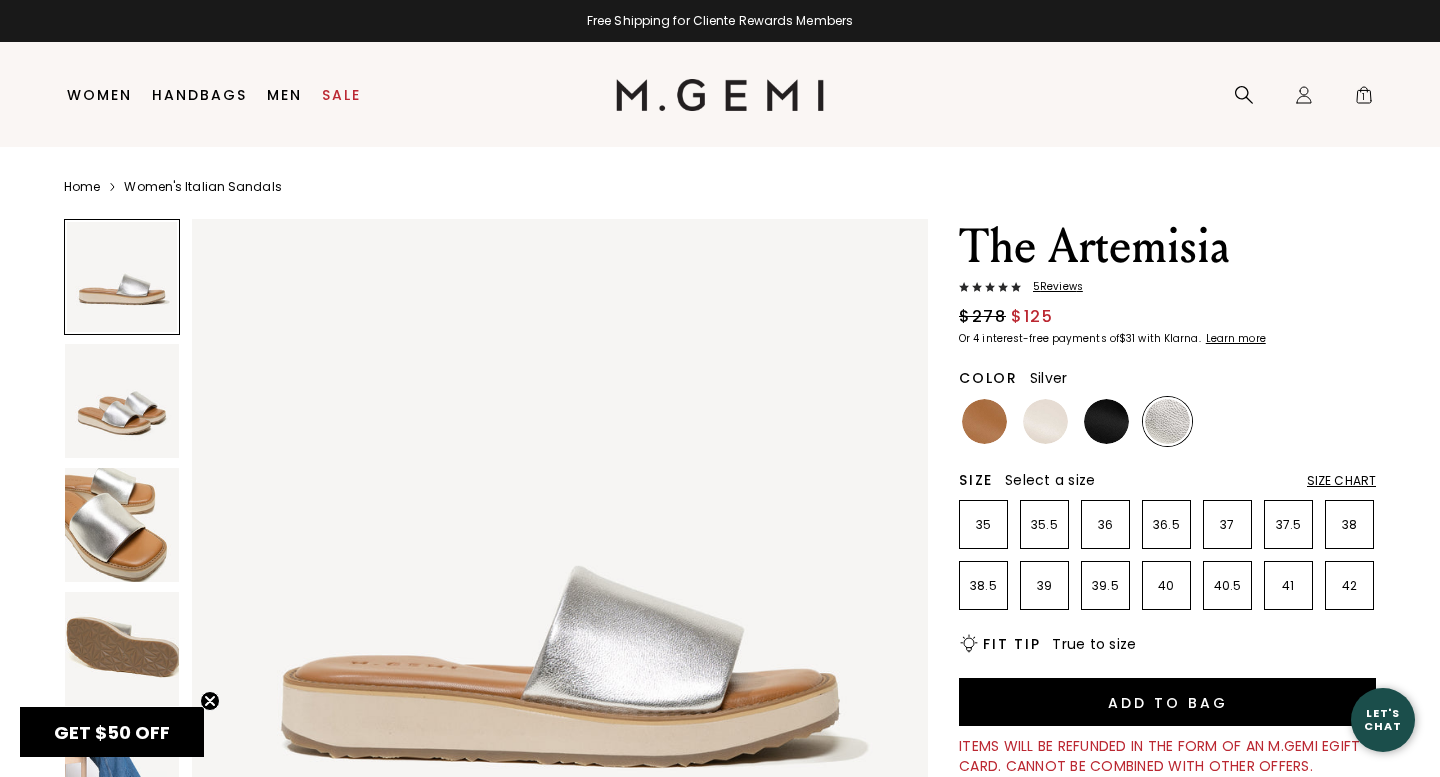 click on "Size Chart" at bounding box center (1341, 481) 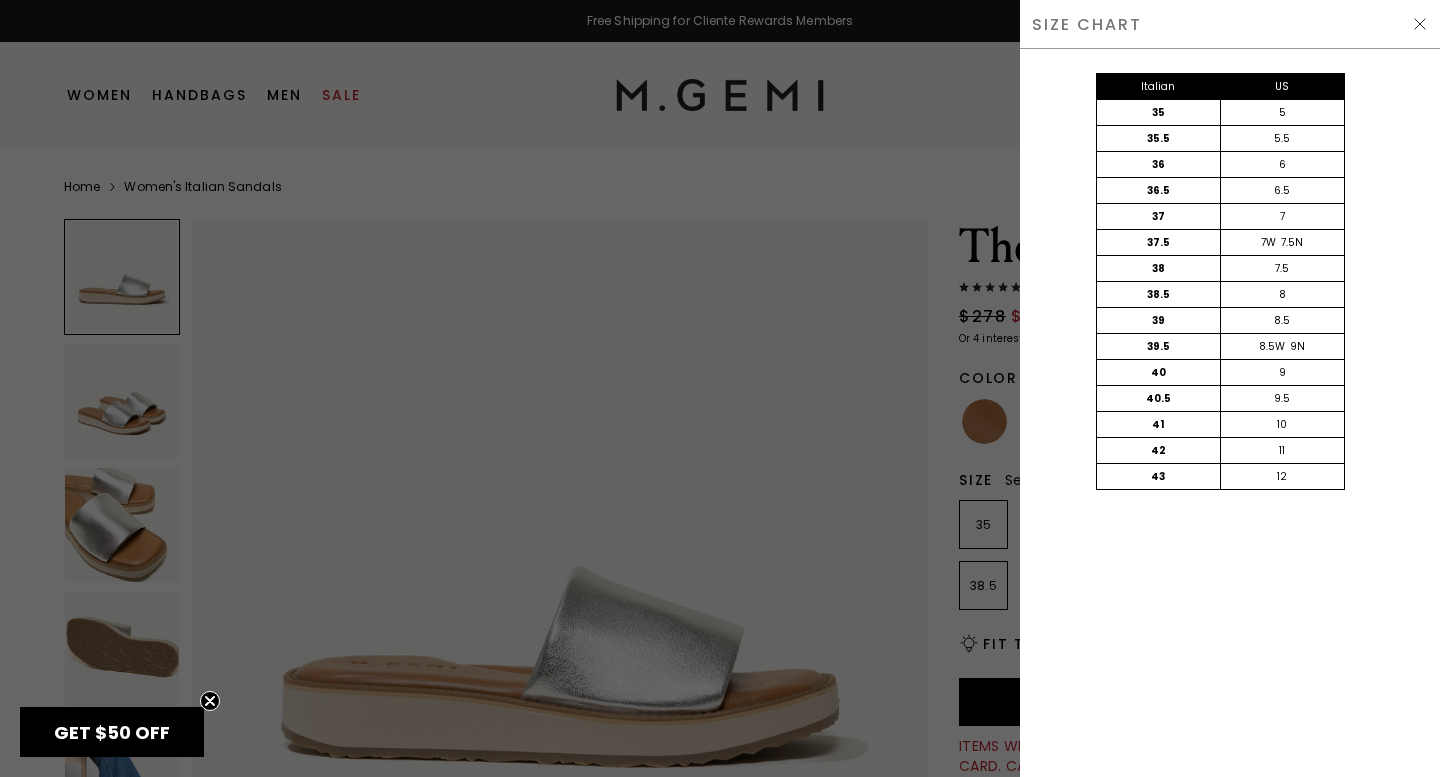 click at bounding box center [720, 388] 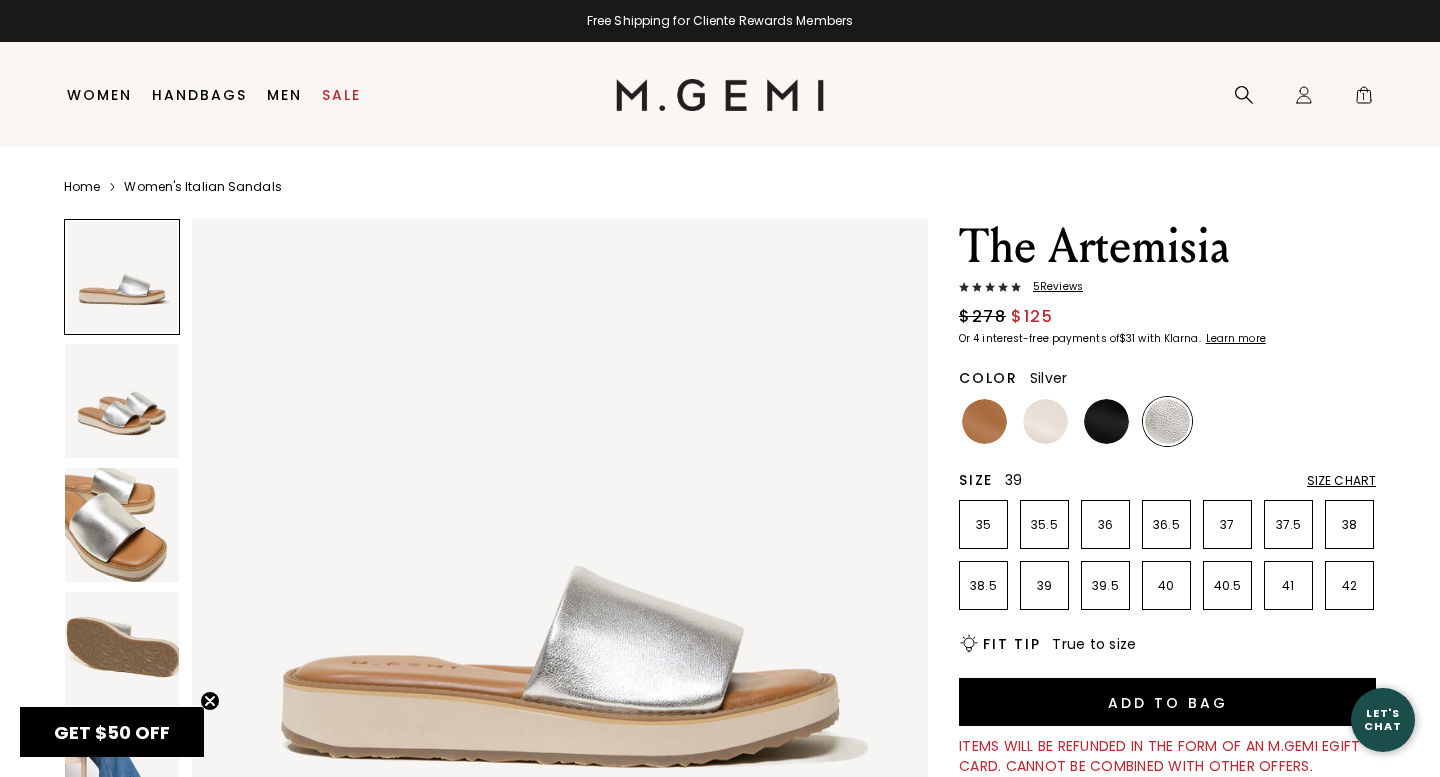 click on "39" at bounding box center (1044, 586) 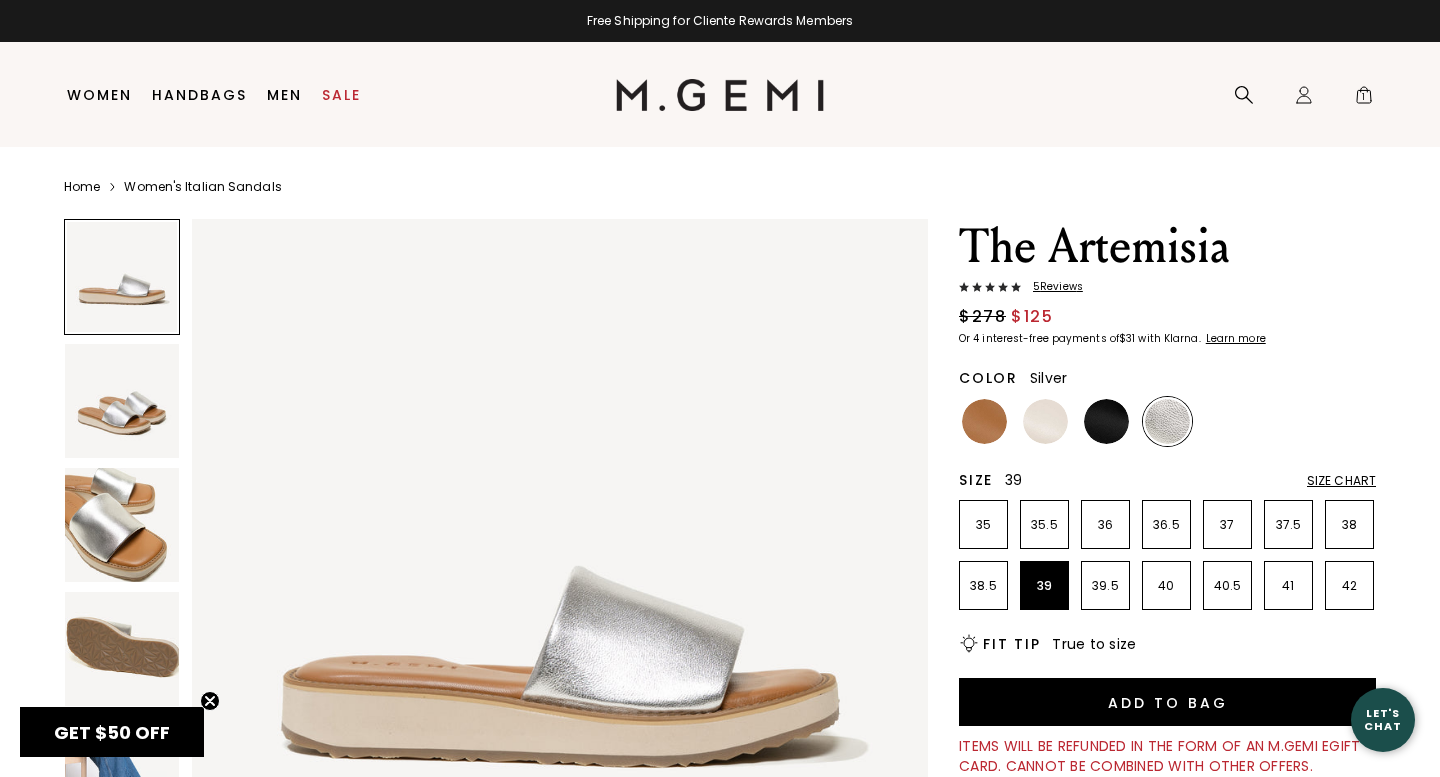 scroll, scrollTop: 0, scrollLeft: 0, axis: both 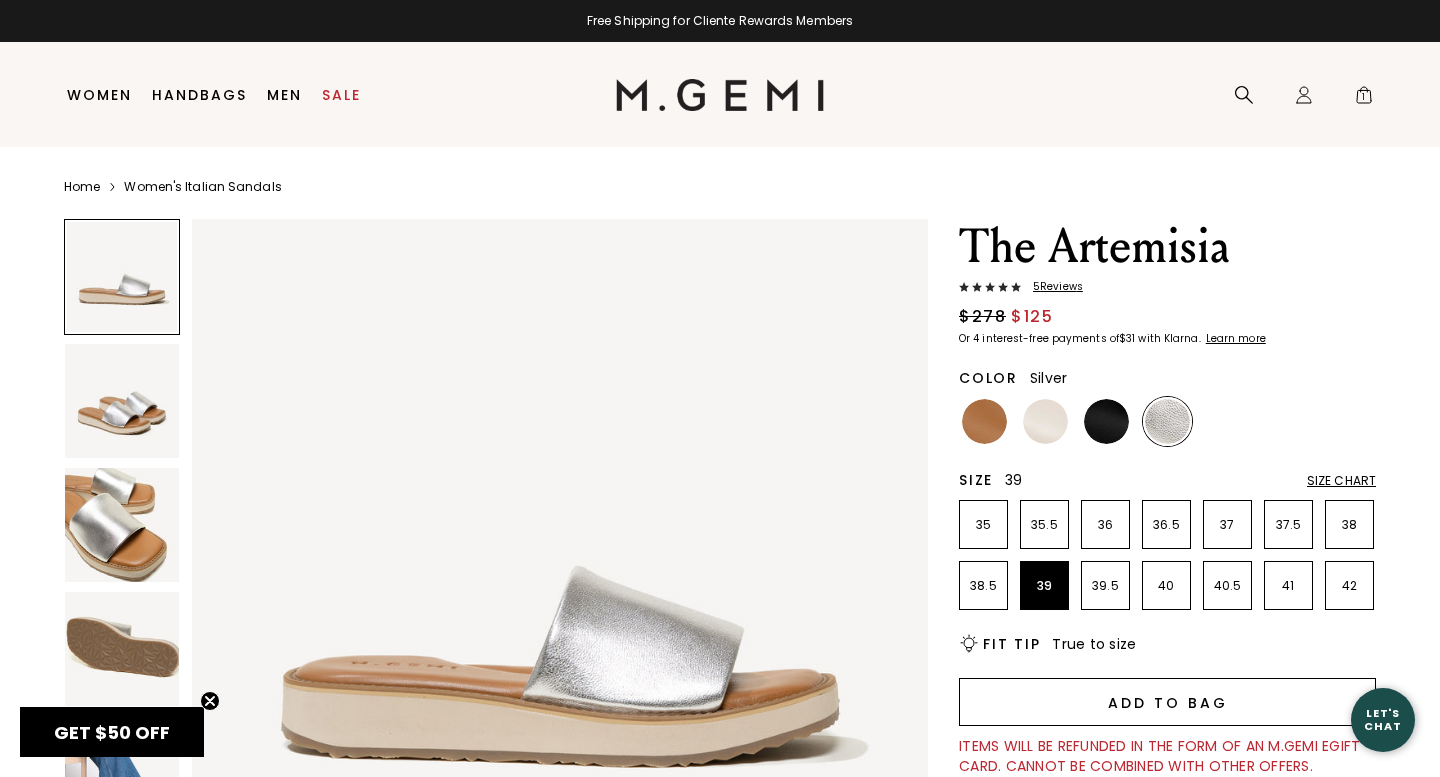 click on "Add to Bag" at bounding box center [1167, 702] 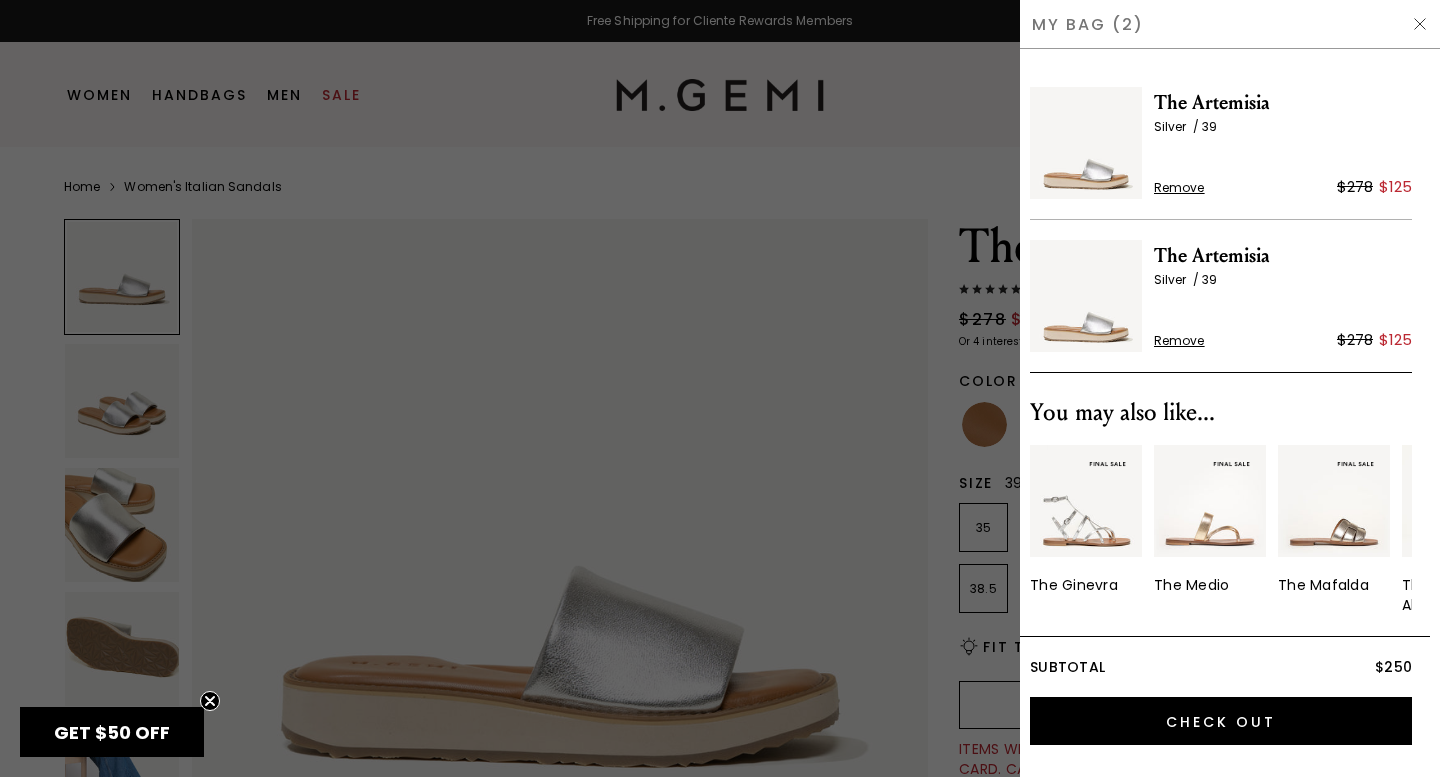 scroll, scrollTop: 0, scrollLeft: 0, axis: both 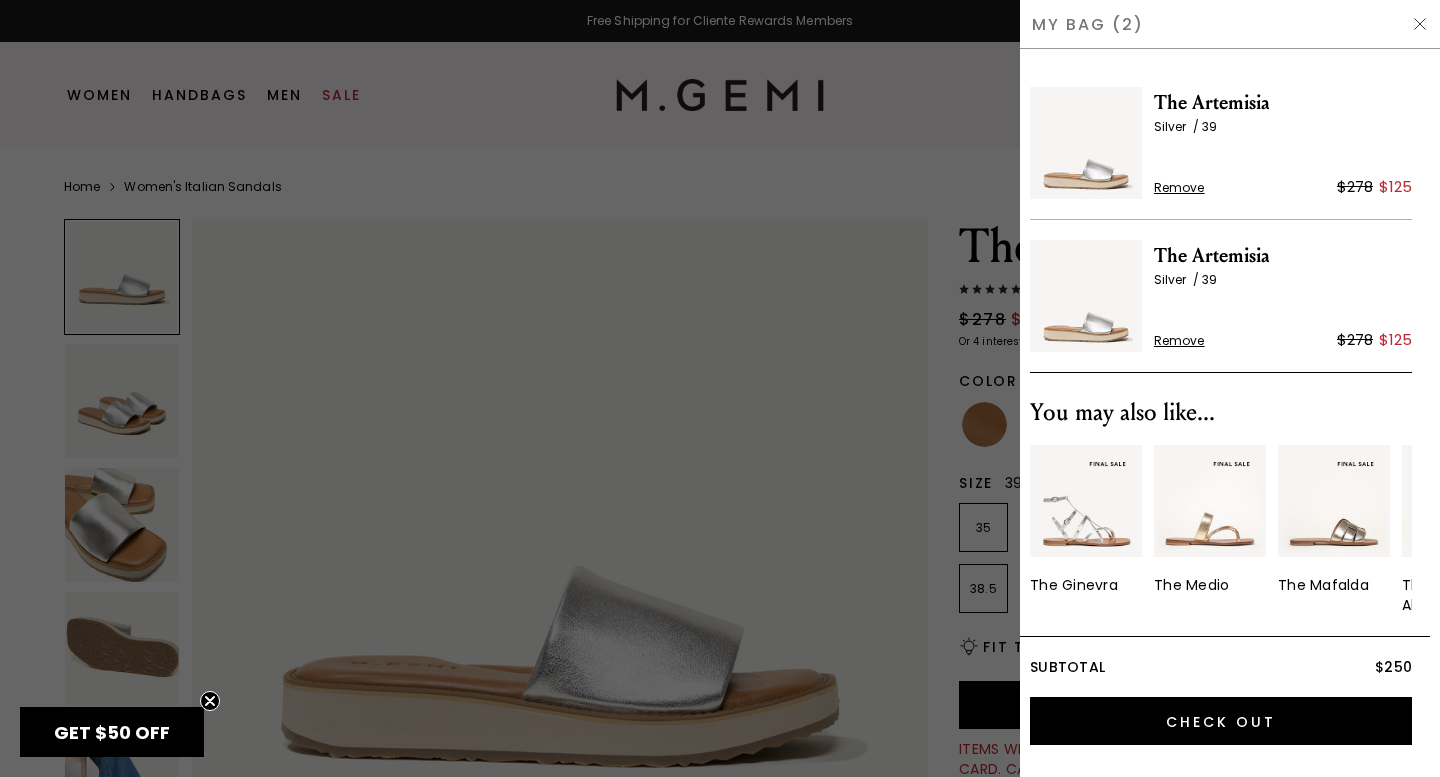 click on "Remove" at bounding box center (1179, 341) 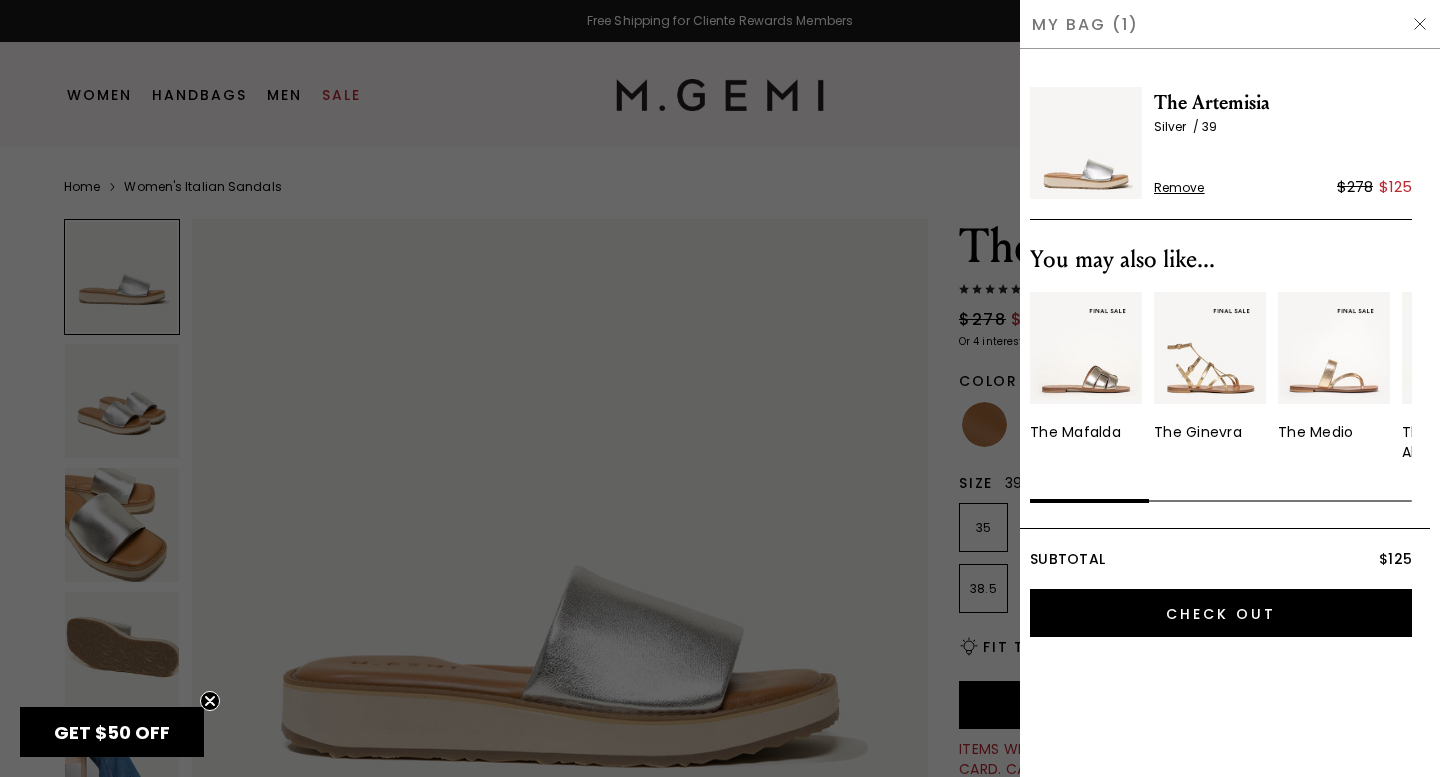 scroll, scrollTop: 0, scrollLeft: 0, axis: both 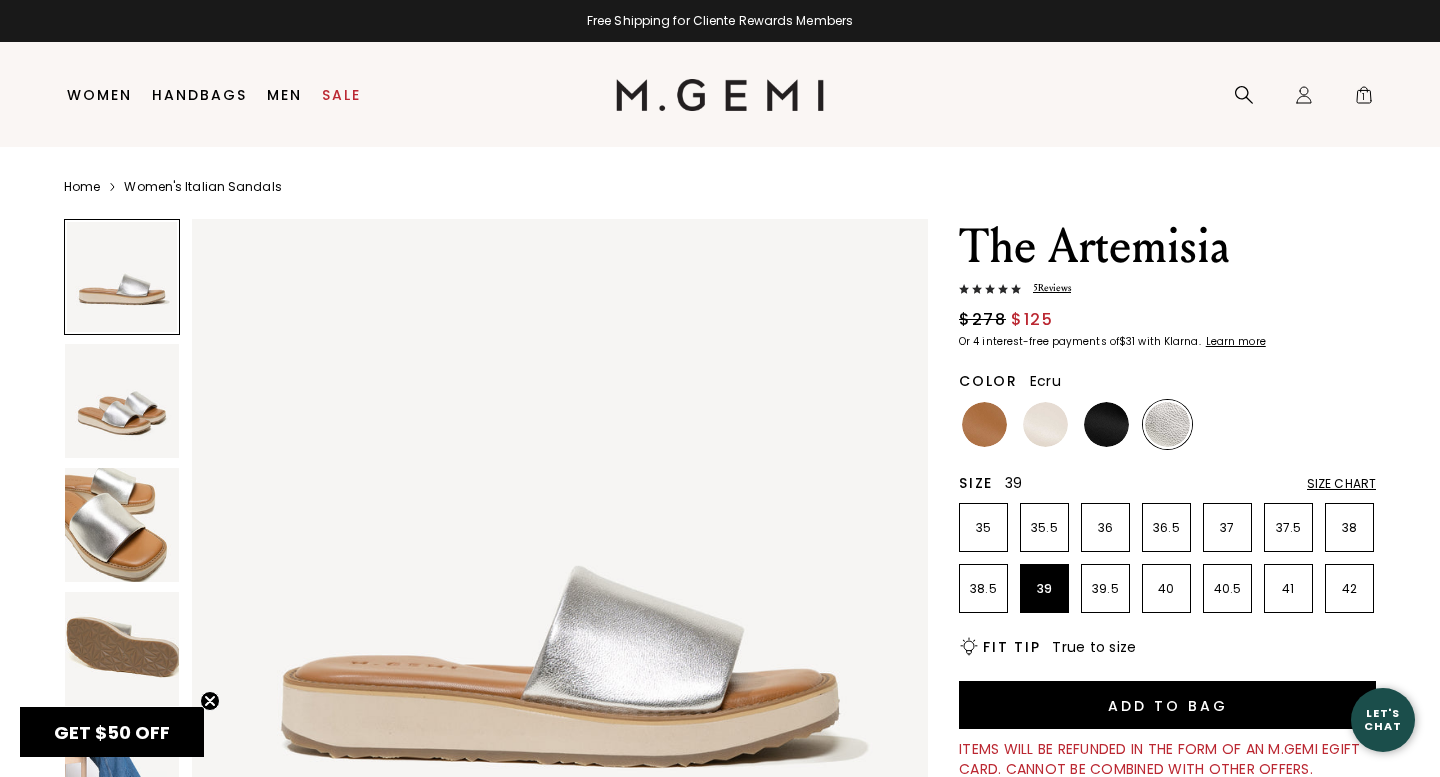 click at bounding box center (1045, 424) 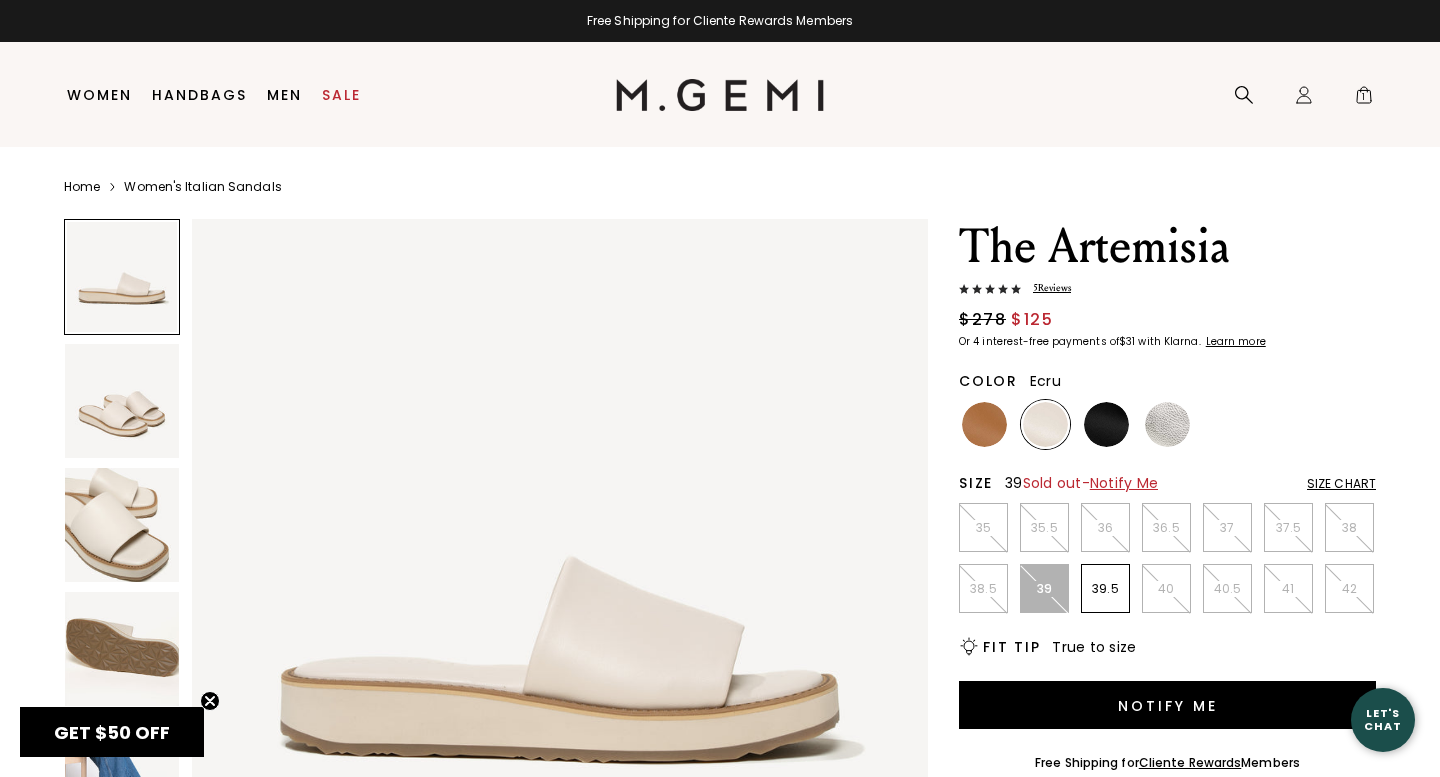 scroll, scrollTop: 0, scrollLeft: 0, axis: both 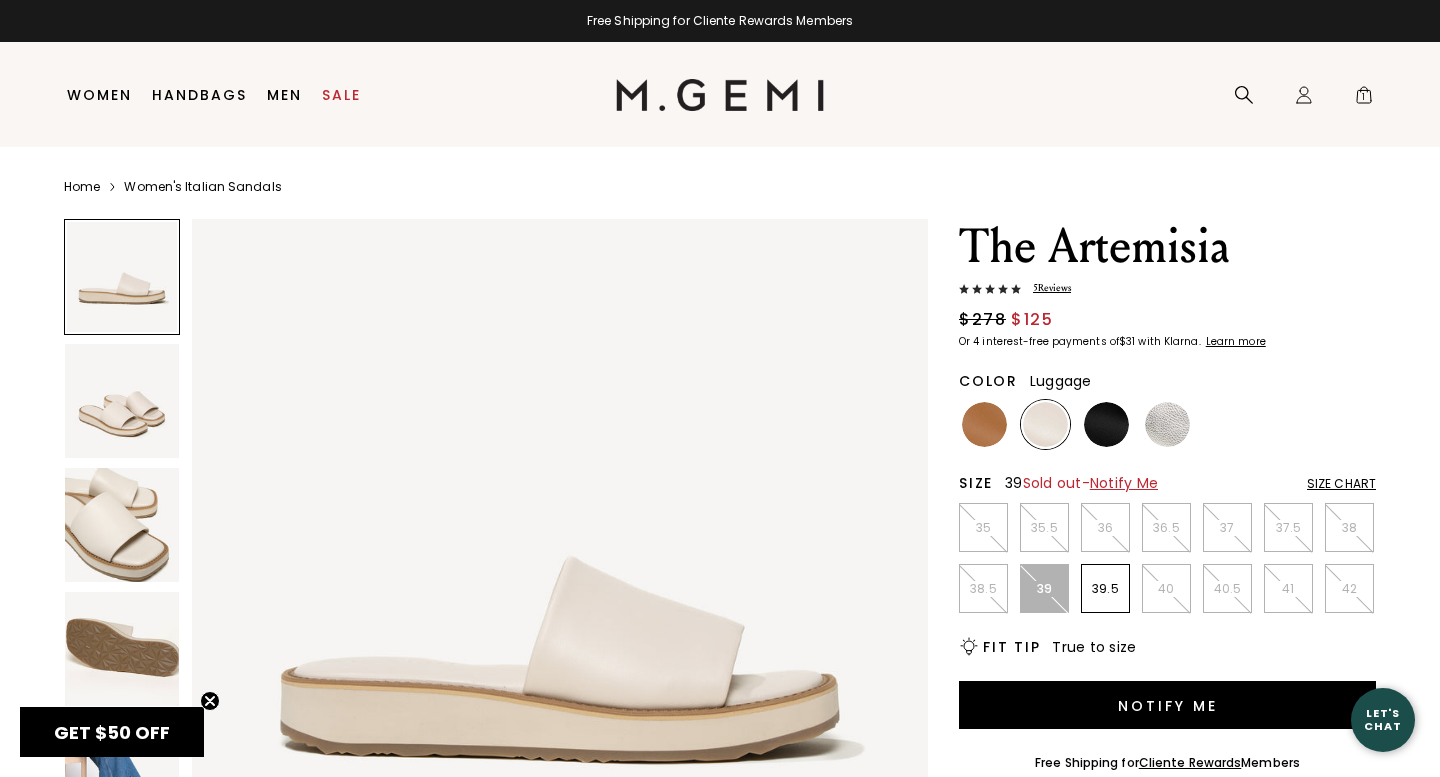 click at bounding box center [984, 424] 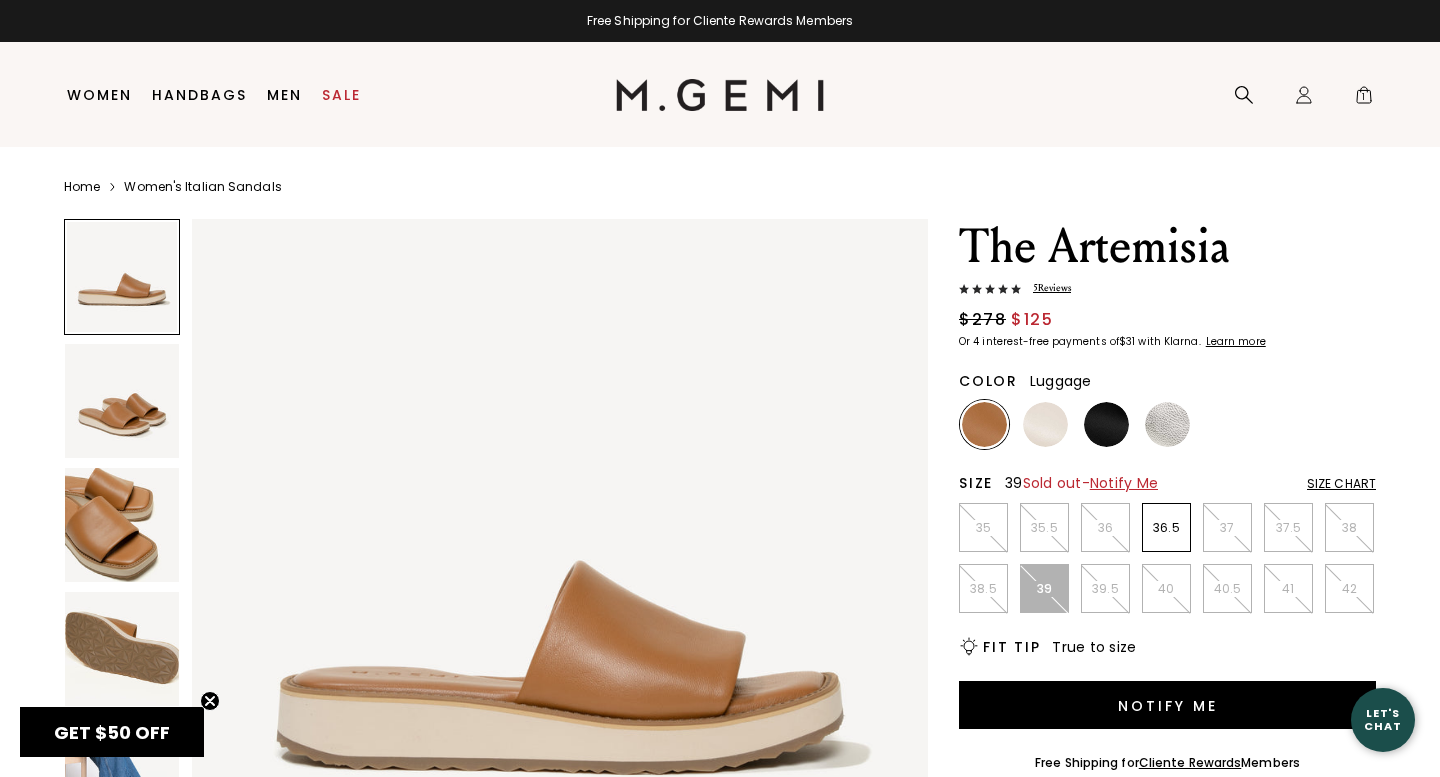 scroll, scrollTop: 0, scrollLeft: 0, axis: both 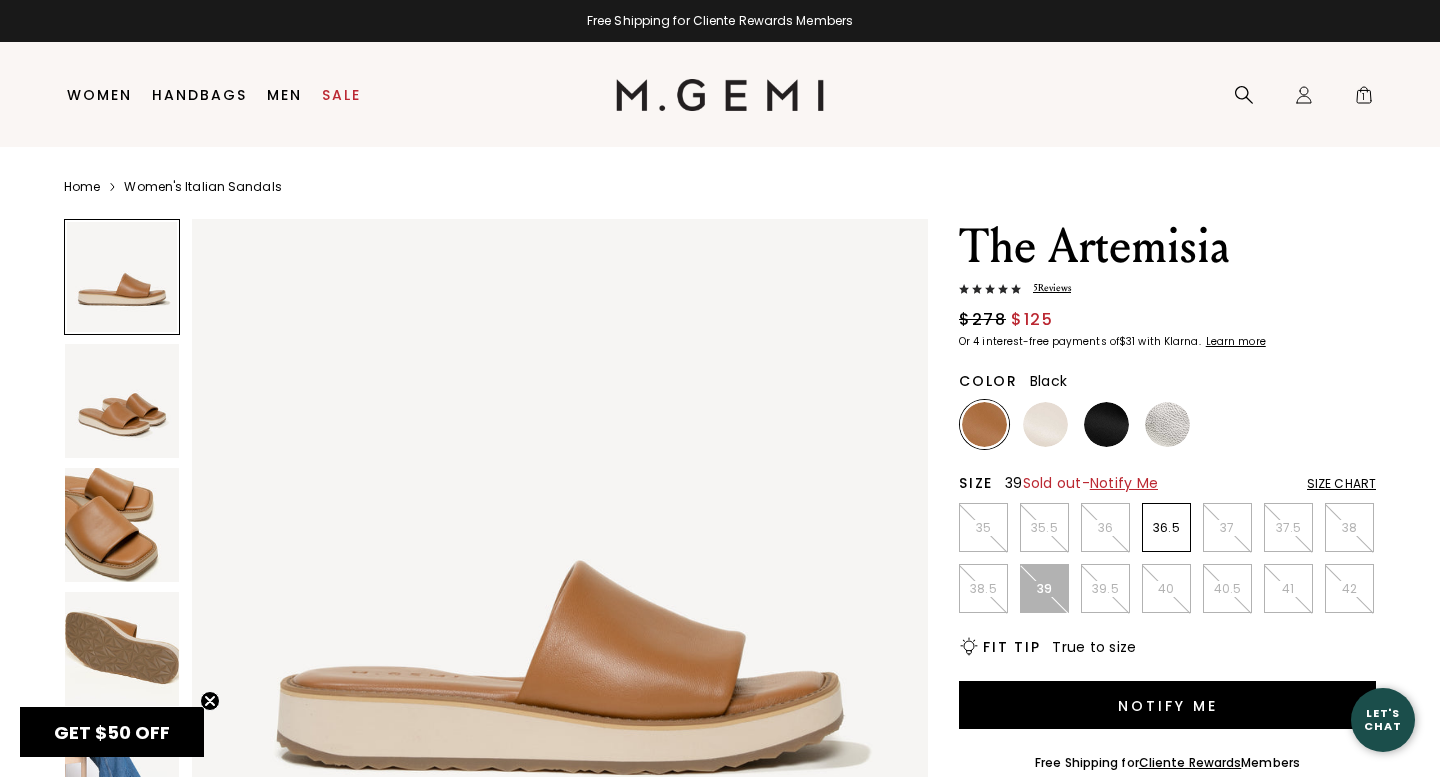 click at bounding box center [1106, 424] 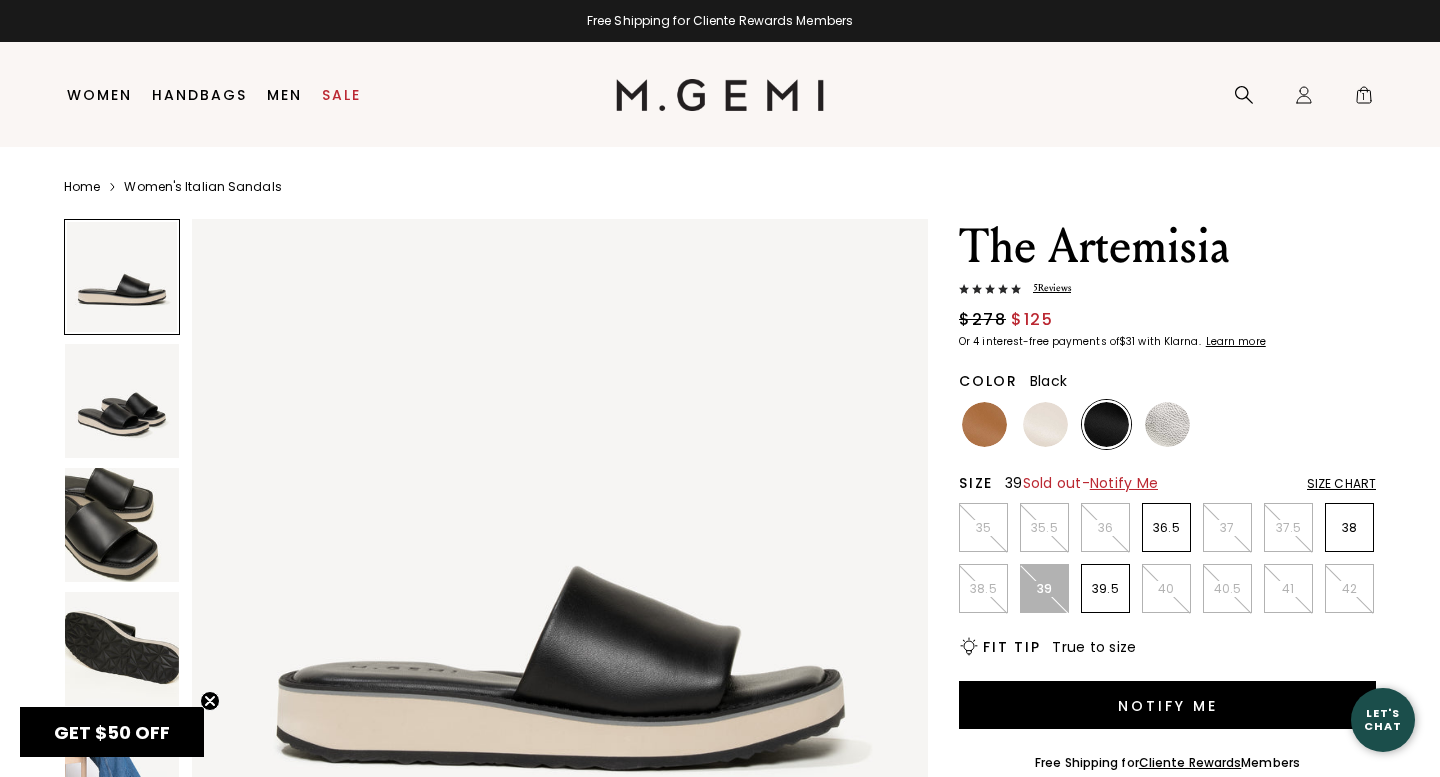 scroll, scrollTop: 0, scrollLeft: 0, axis: both 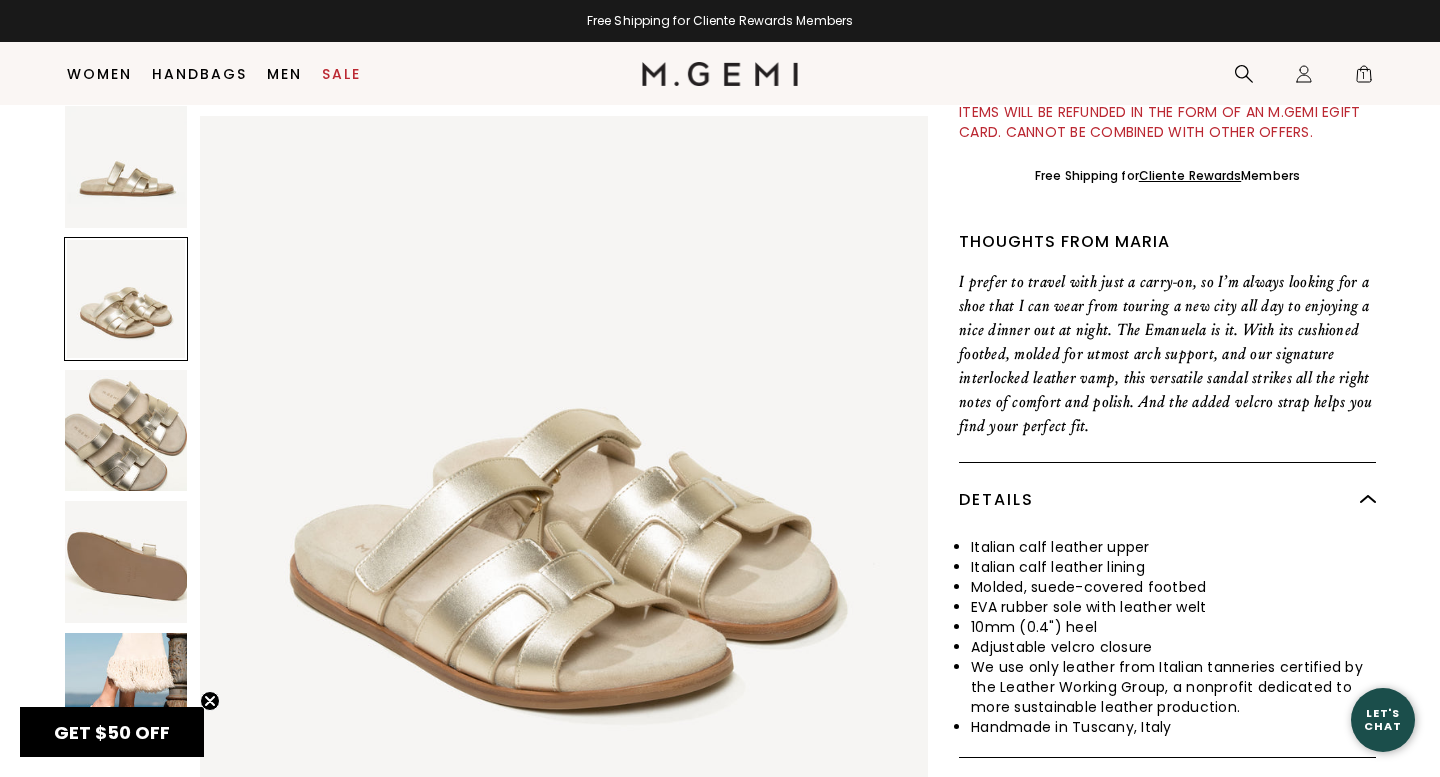click 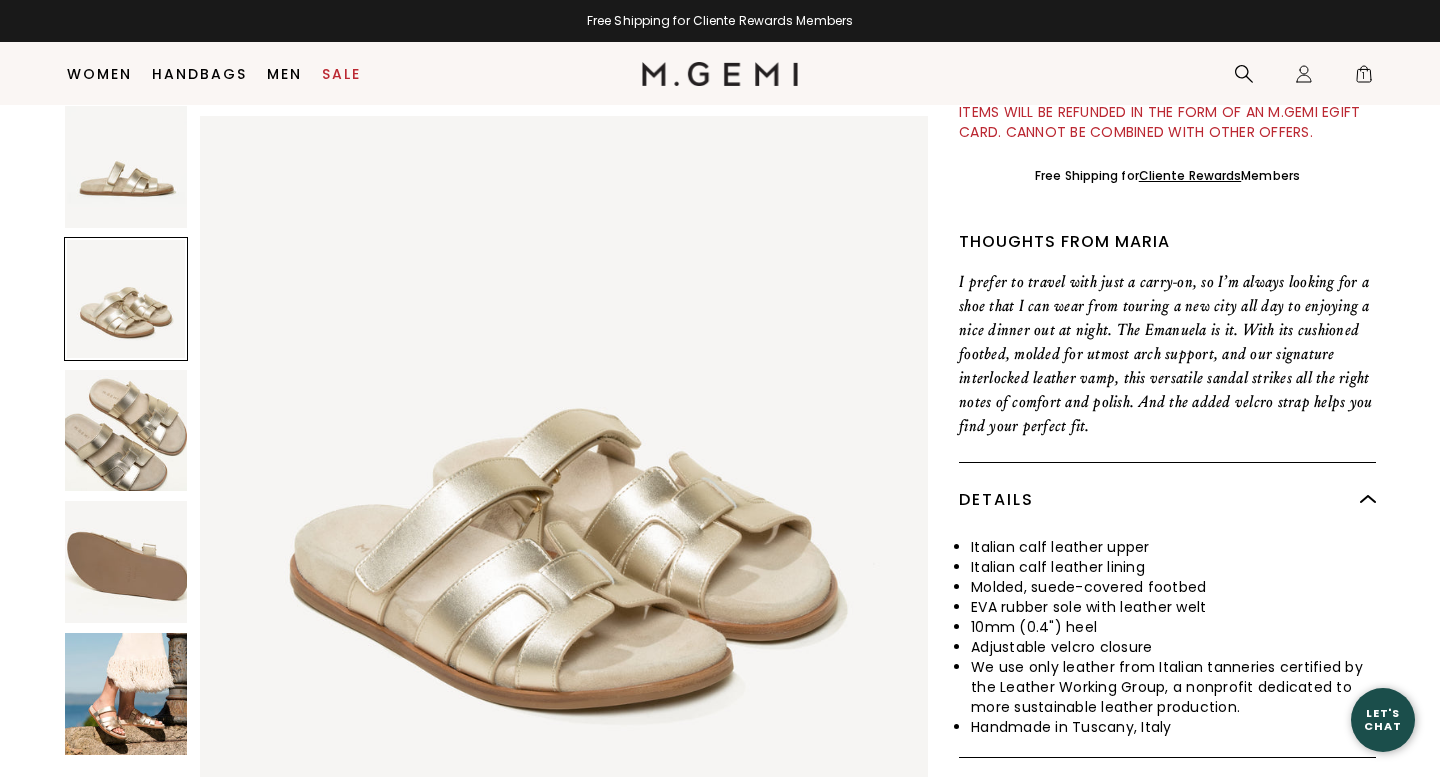 click at bounding box center (126, 694) 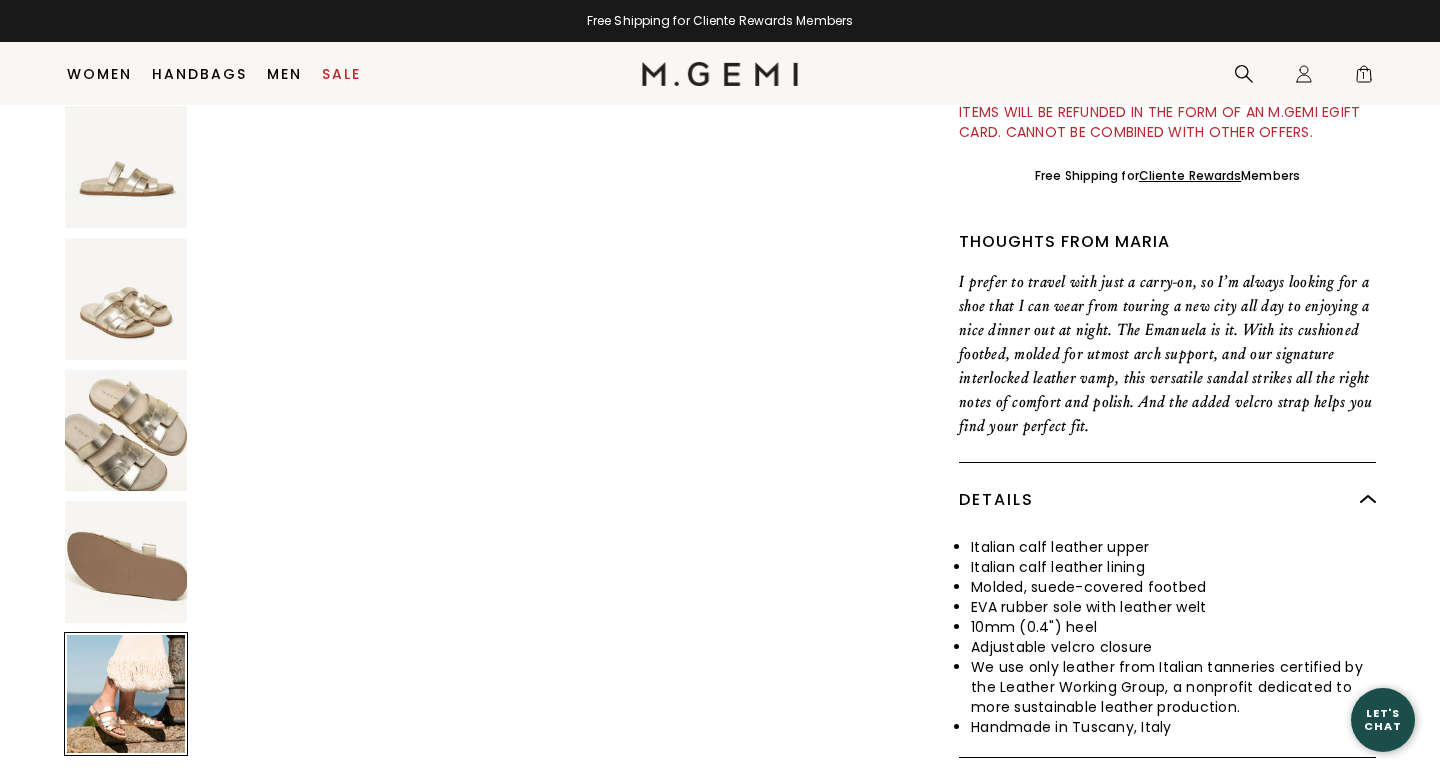 scroll, scrollTop: 2993, scrollLeft: 0, axis: vertical 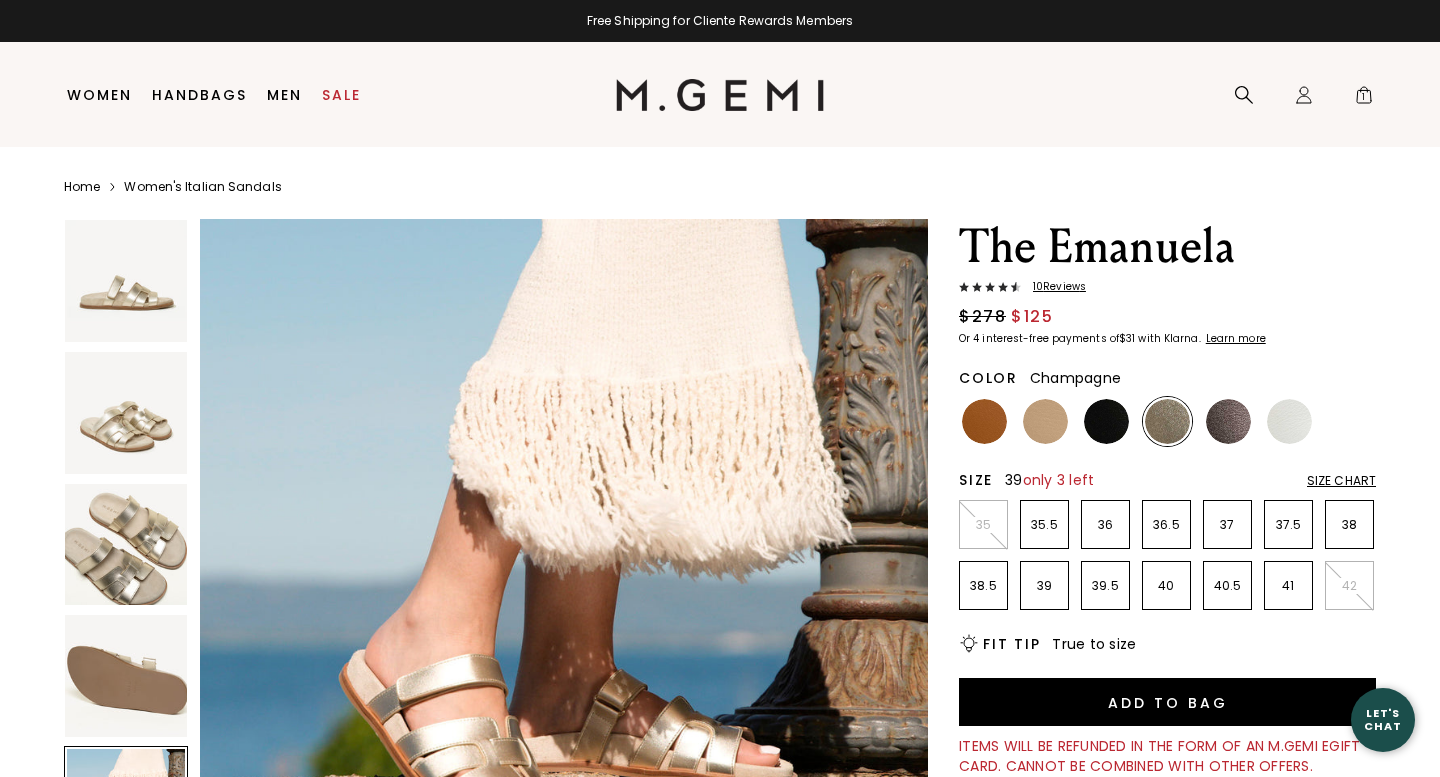 click on "39" at bounding box center (1044, 586) 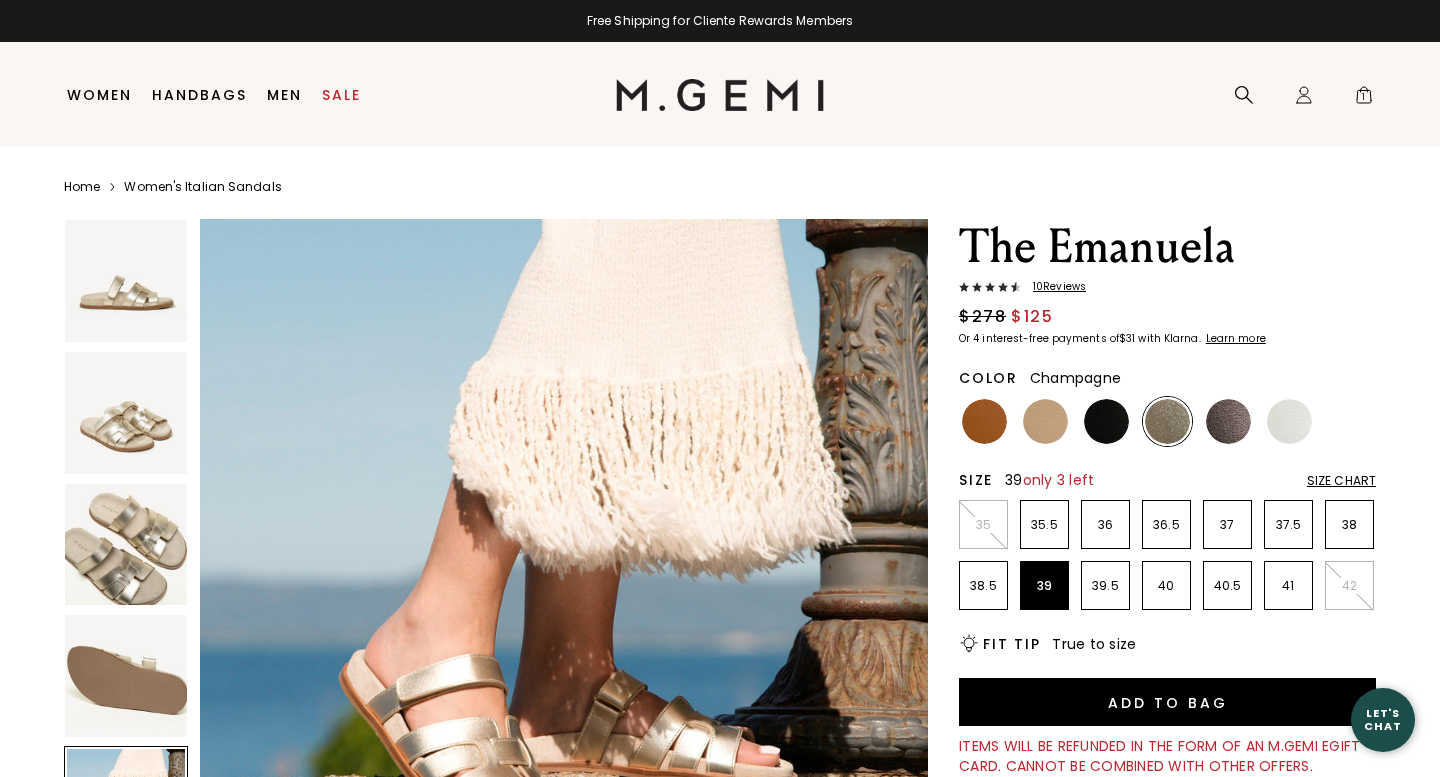 scroll, scrollTop: 0, scrollLeft: 0, axis: both 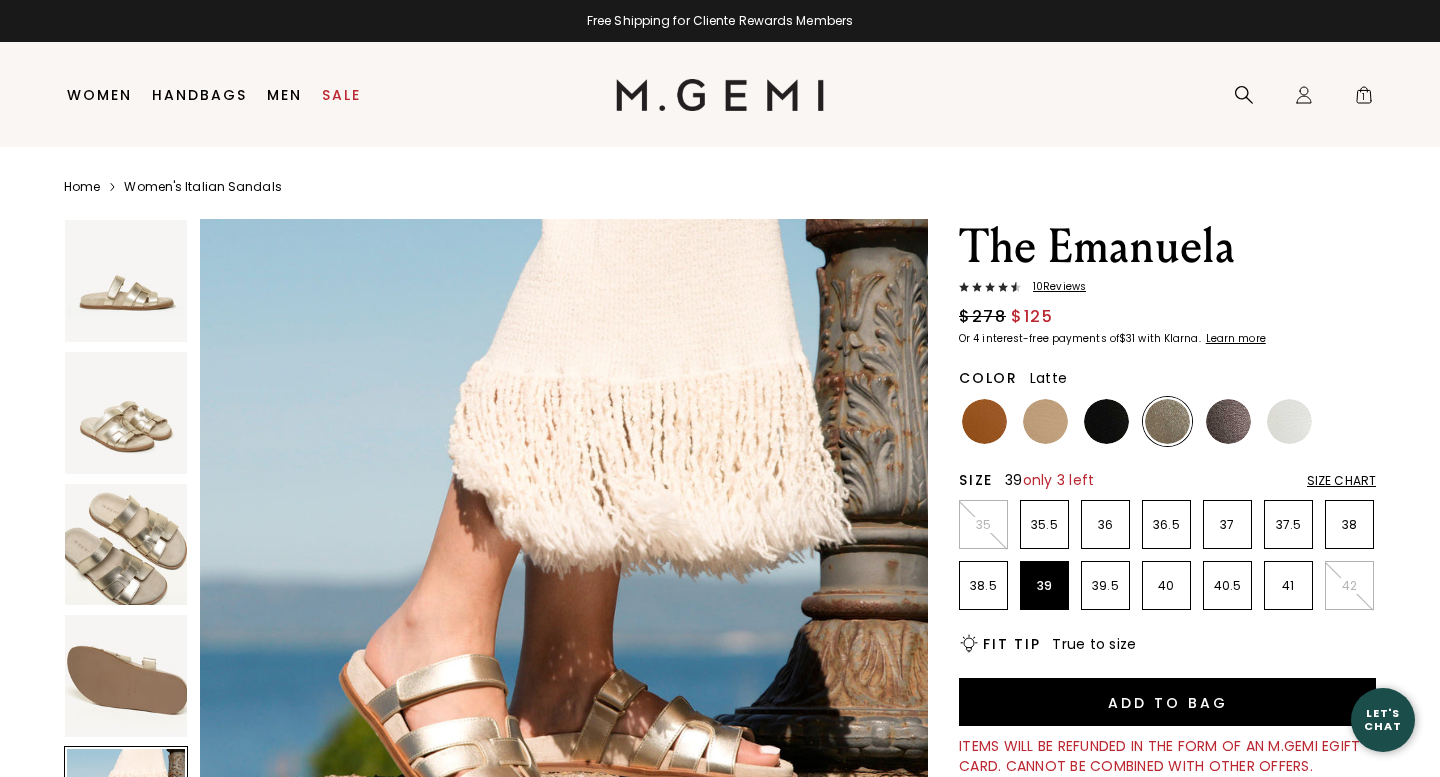click at bounding box center [1045, 421] 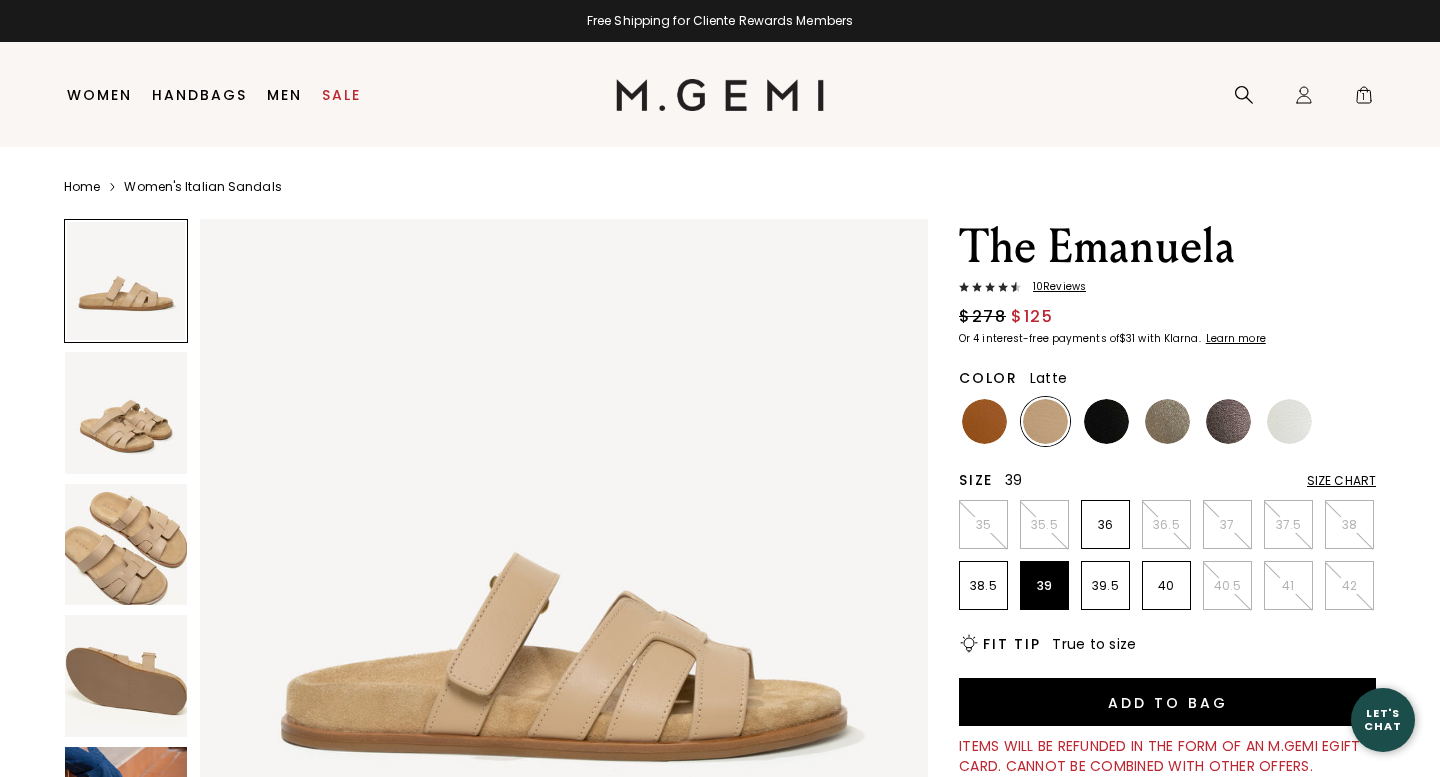 scroll, scrollTop: 0, scrollLeft: 0, axis: both 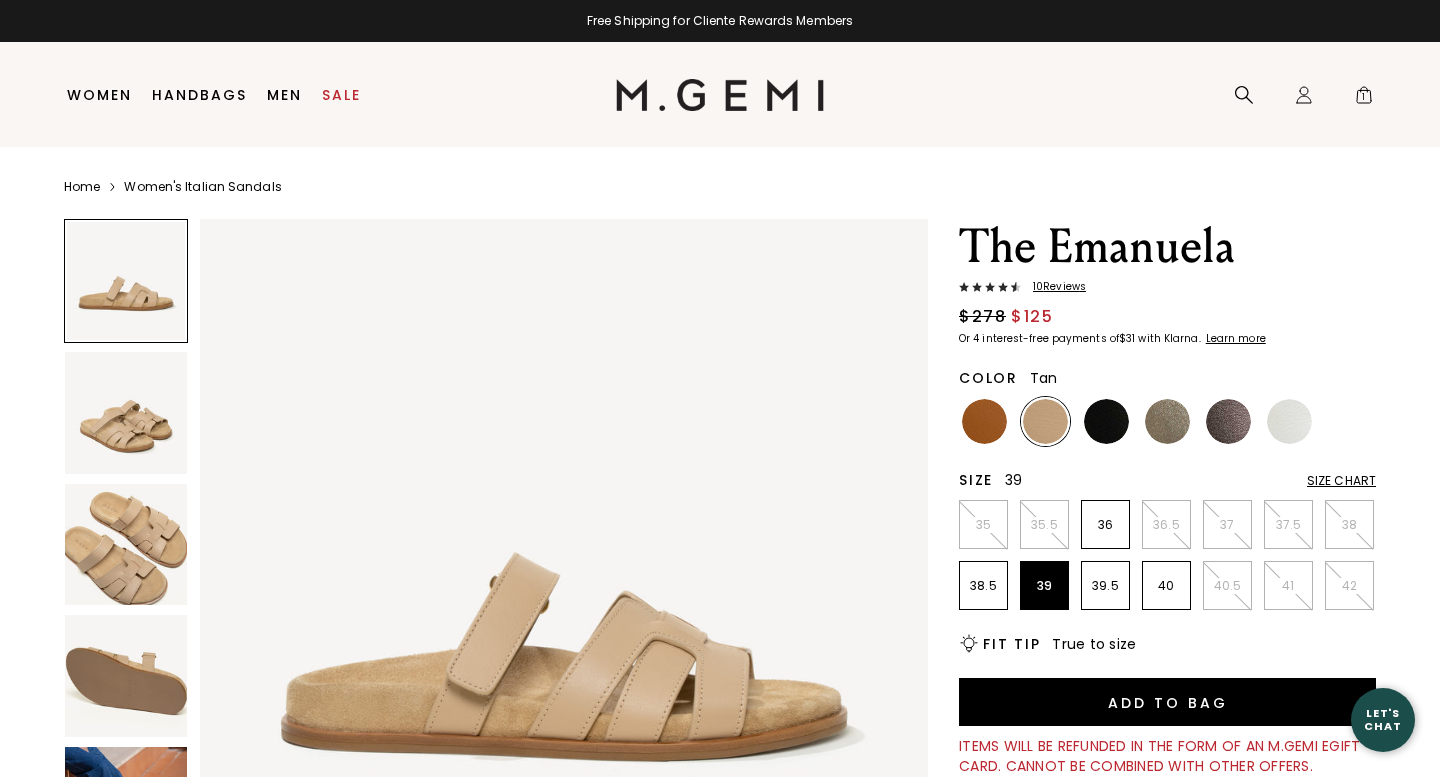click at bounding box center (984, 421) 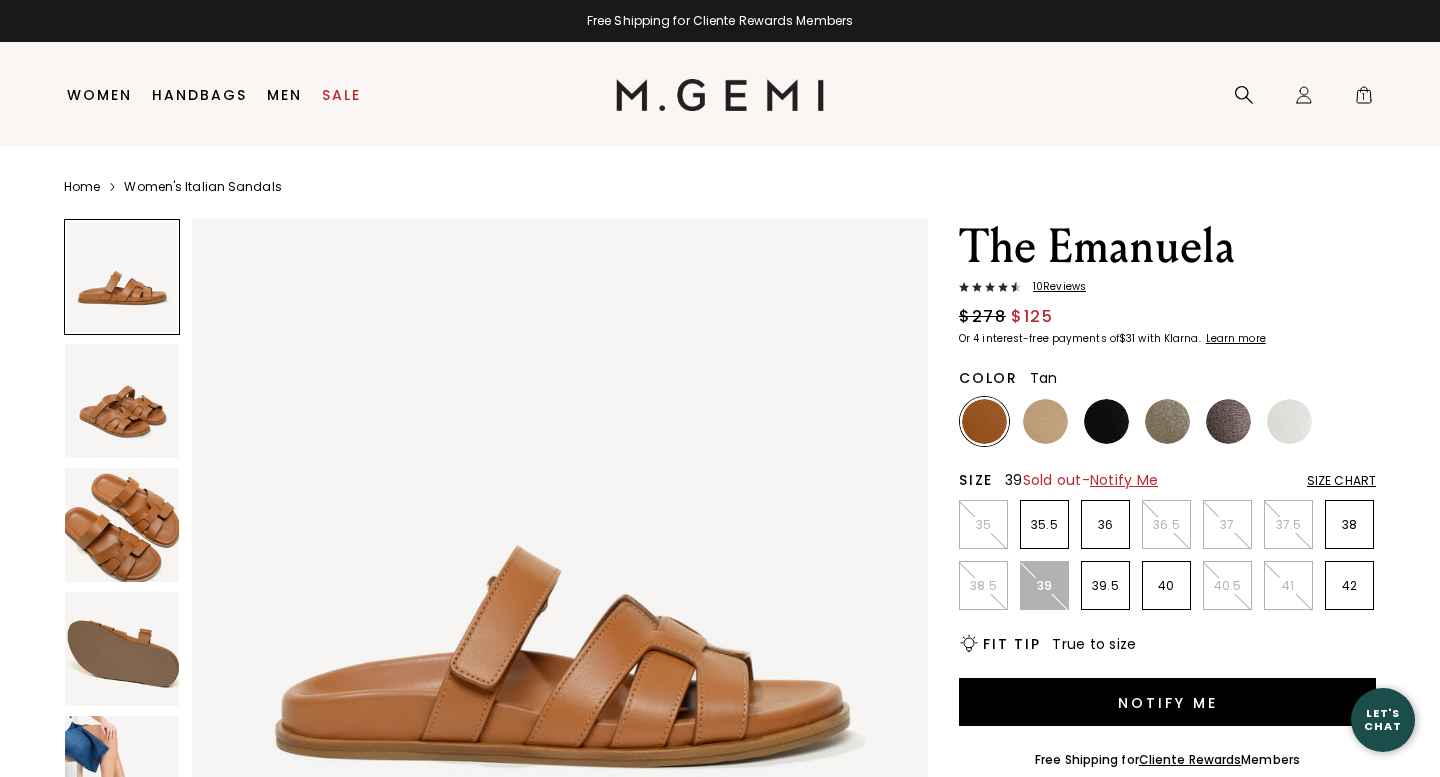 scroll, scrollTop: 0, scrollLeft: 0, axis: both 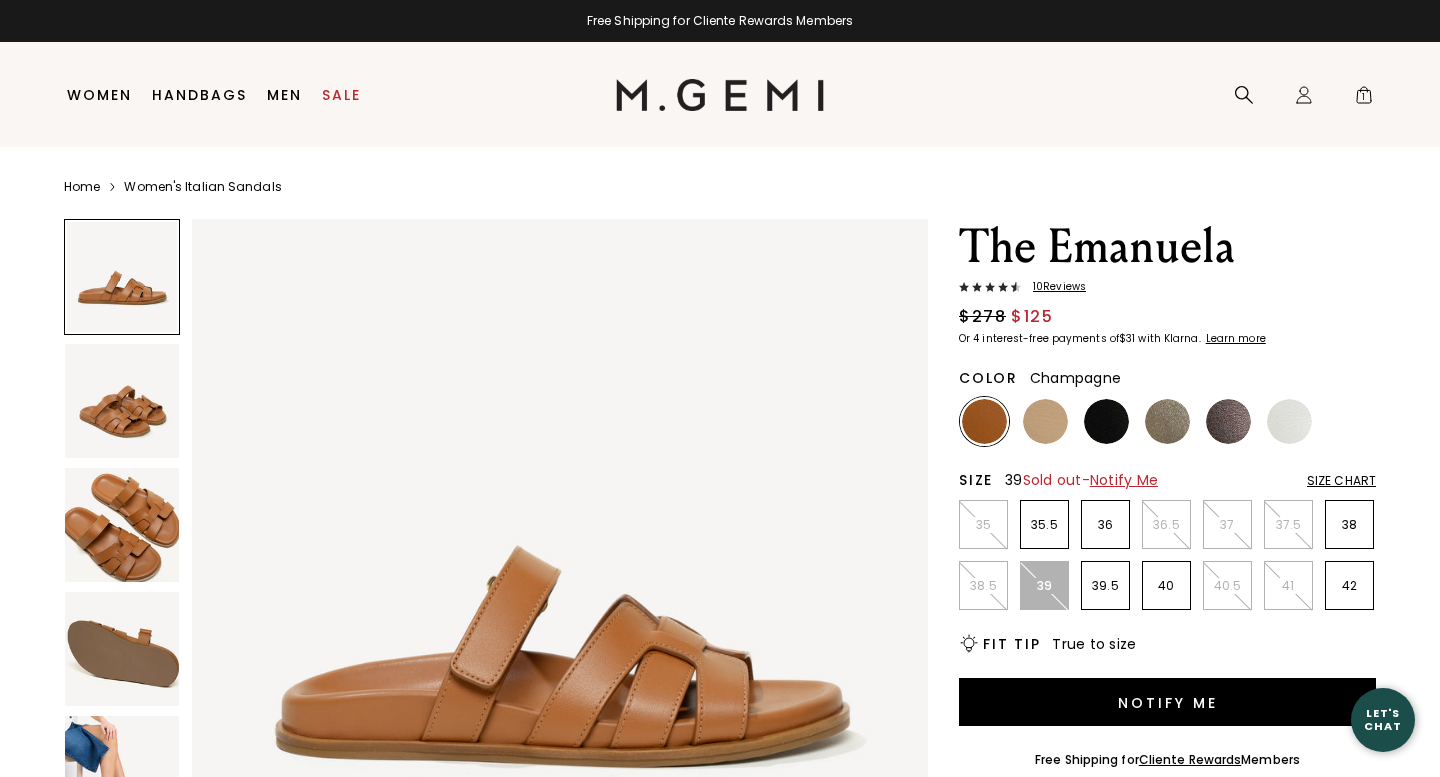 click at bounding box center (1167, 421) 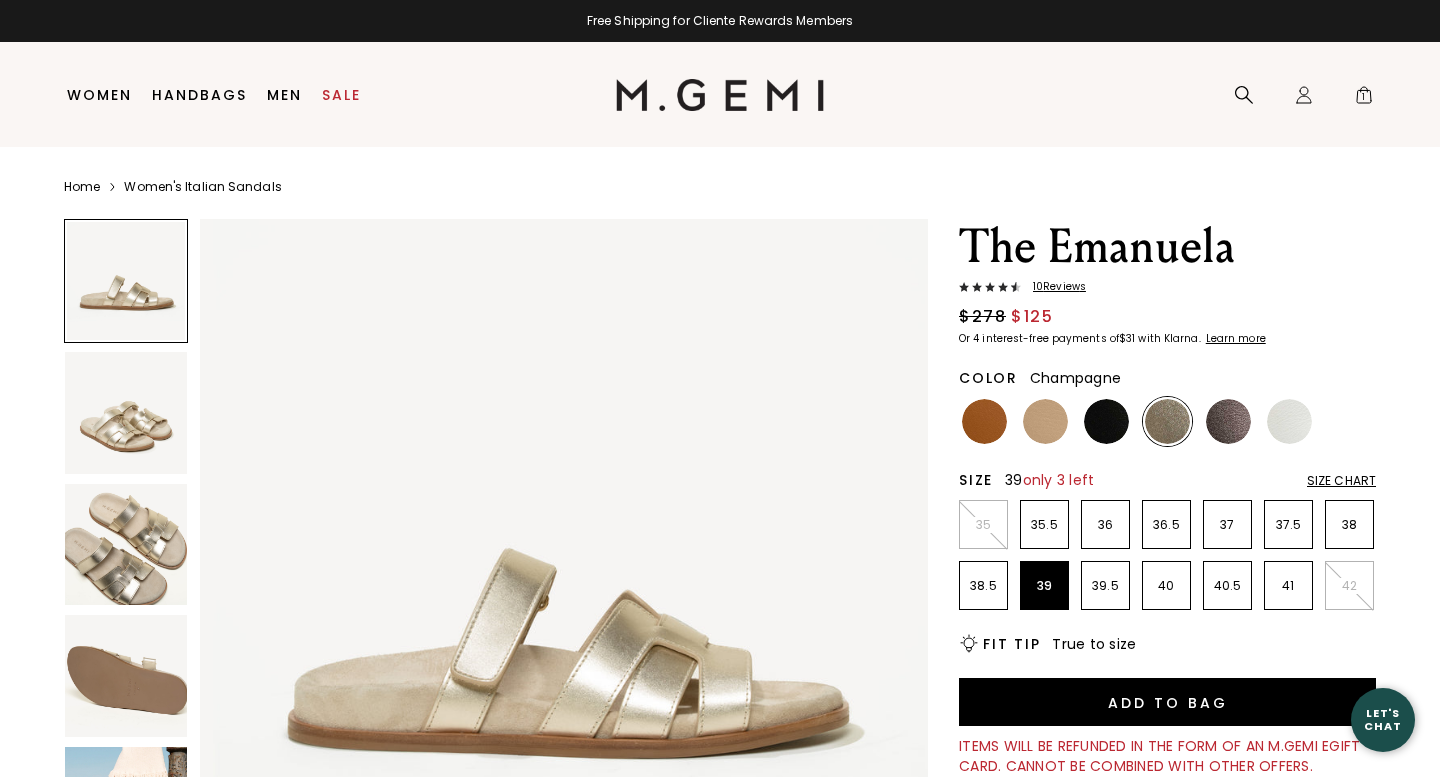 scroll, scrollTop: 0, scrollLeft: 0, axis: both 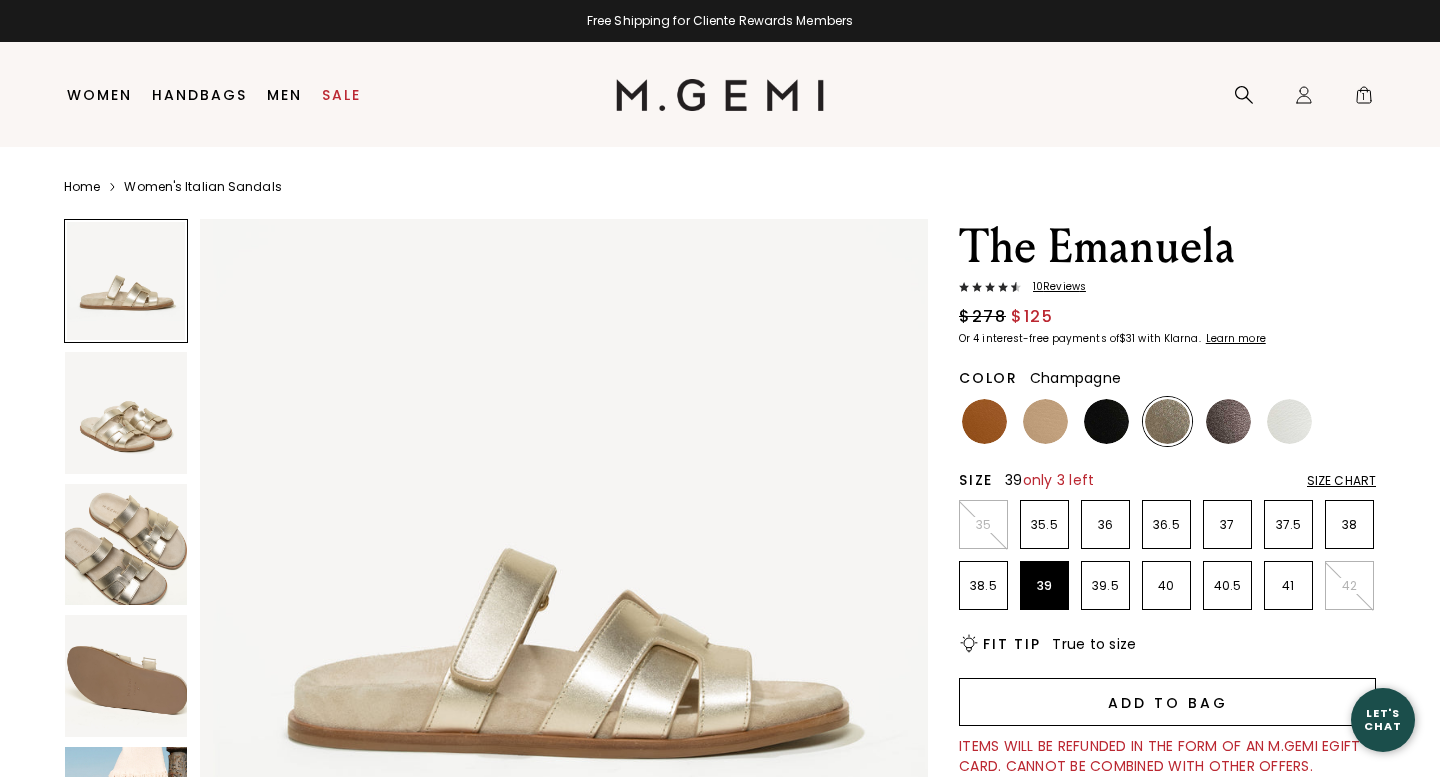 click on "Add to Bag" at bounding box center [1167, 702] 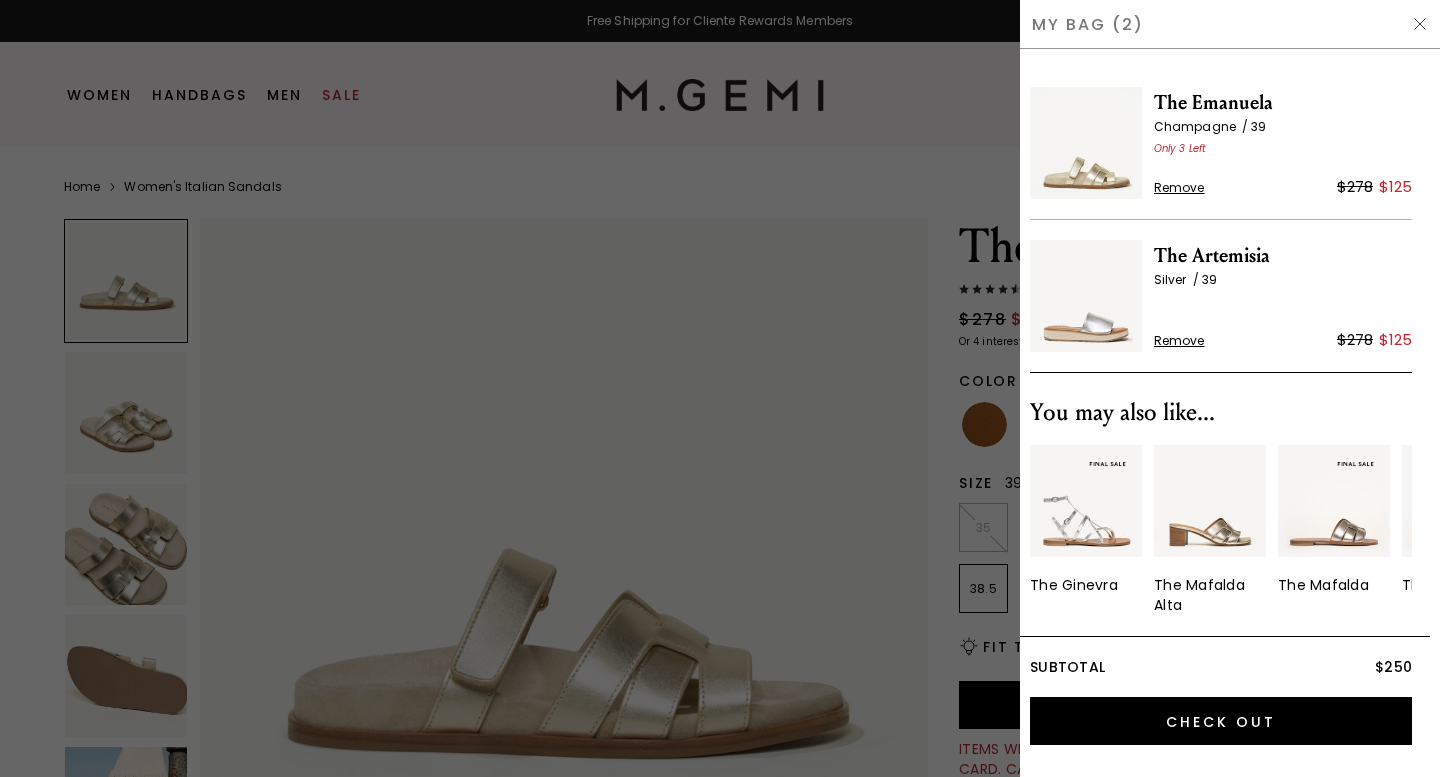 scroll, scrollTop: 0, scrollLeft: 0, axis: both 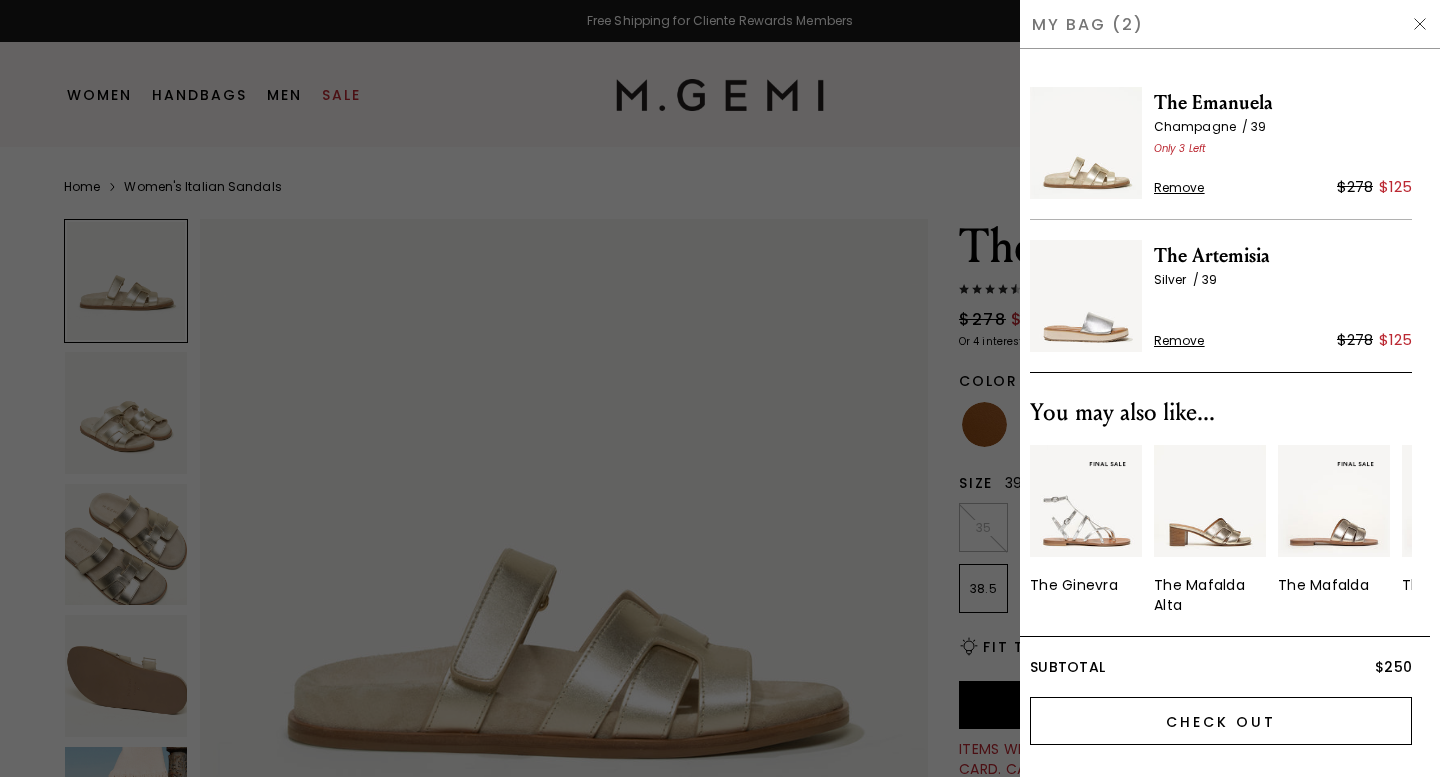 click on "Check Out" at bounding box center [1221, 721] 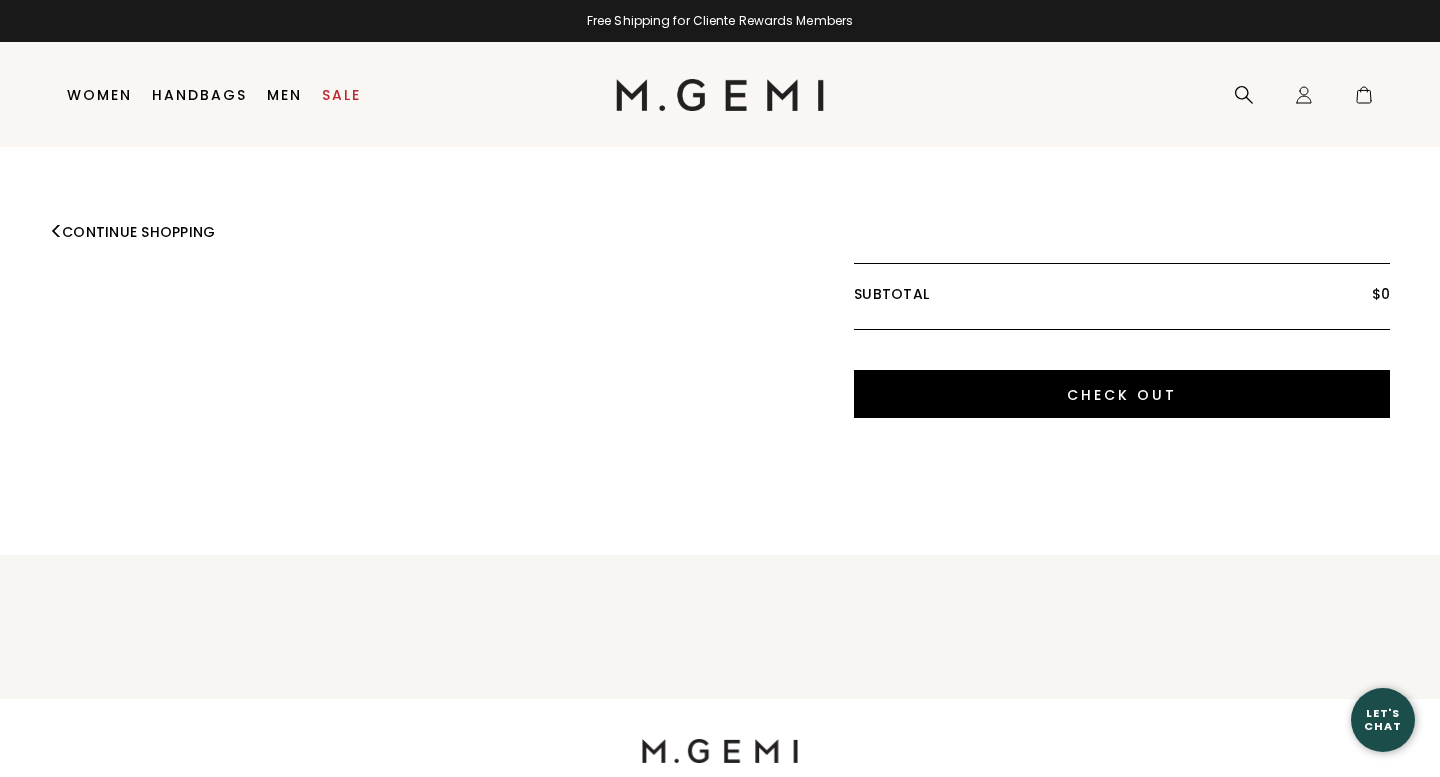 scroll, scrollTop: 0, scrollLeft: 0, axis: both 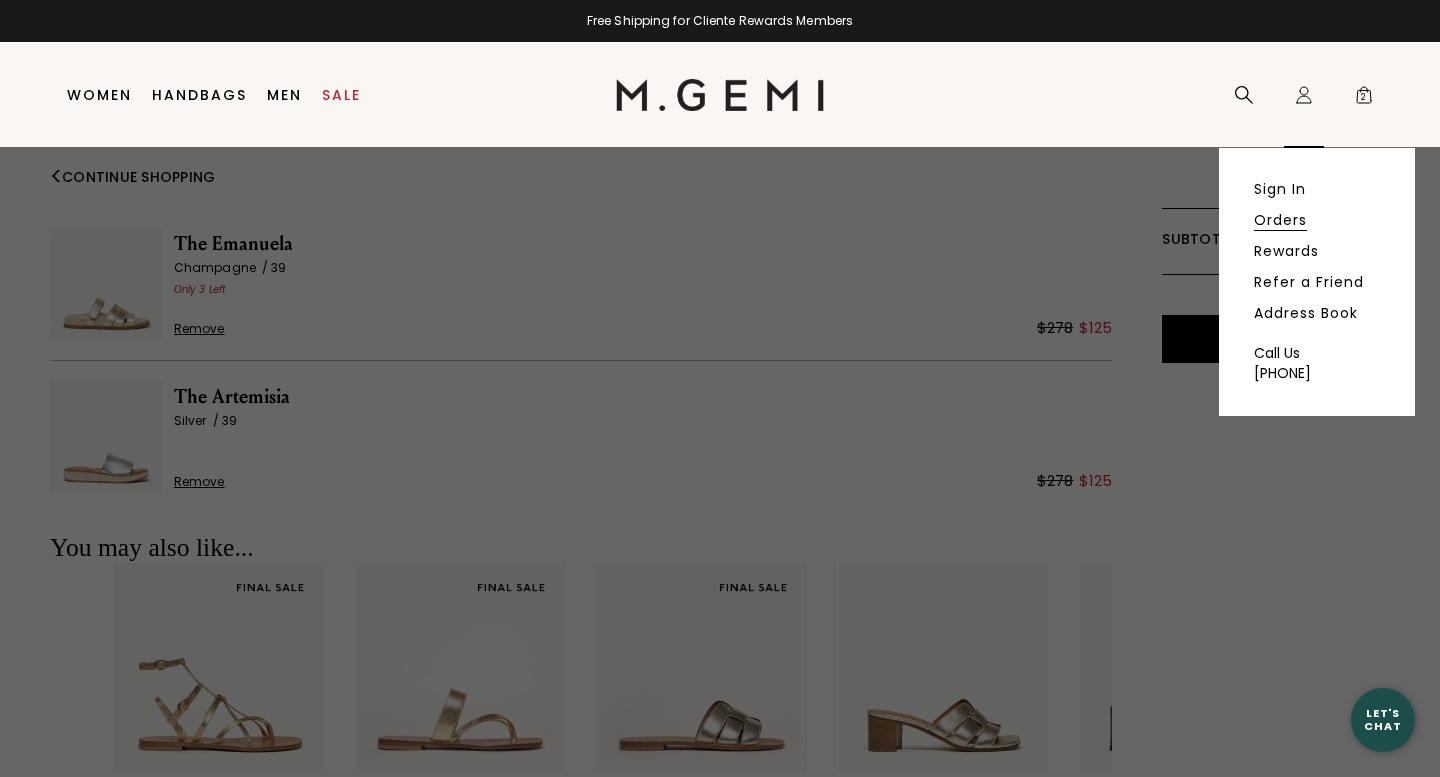 click on "Orders" at bounding box center (1280, 220) 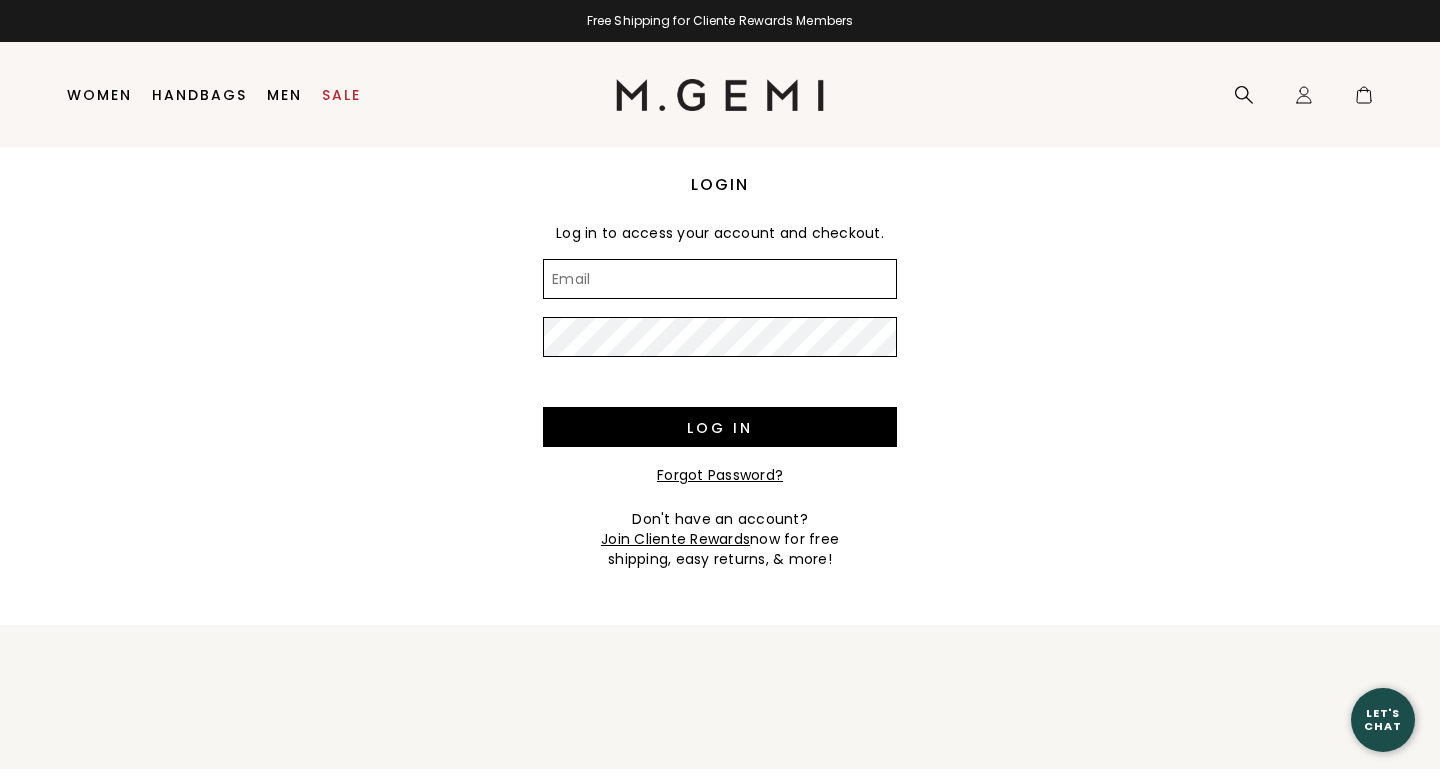 scroll, scrollTop: 0, scrollLeft: 0, axis: both 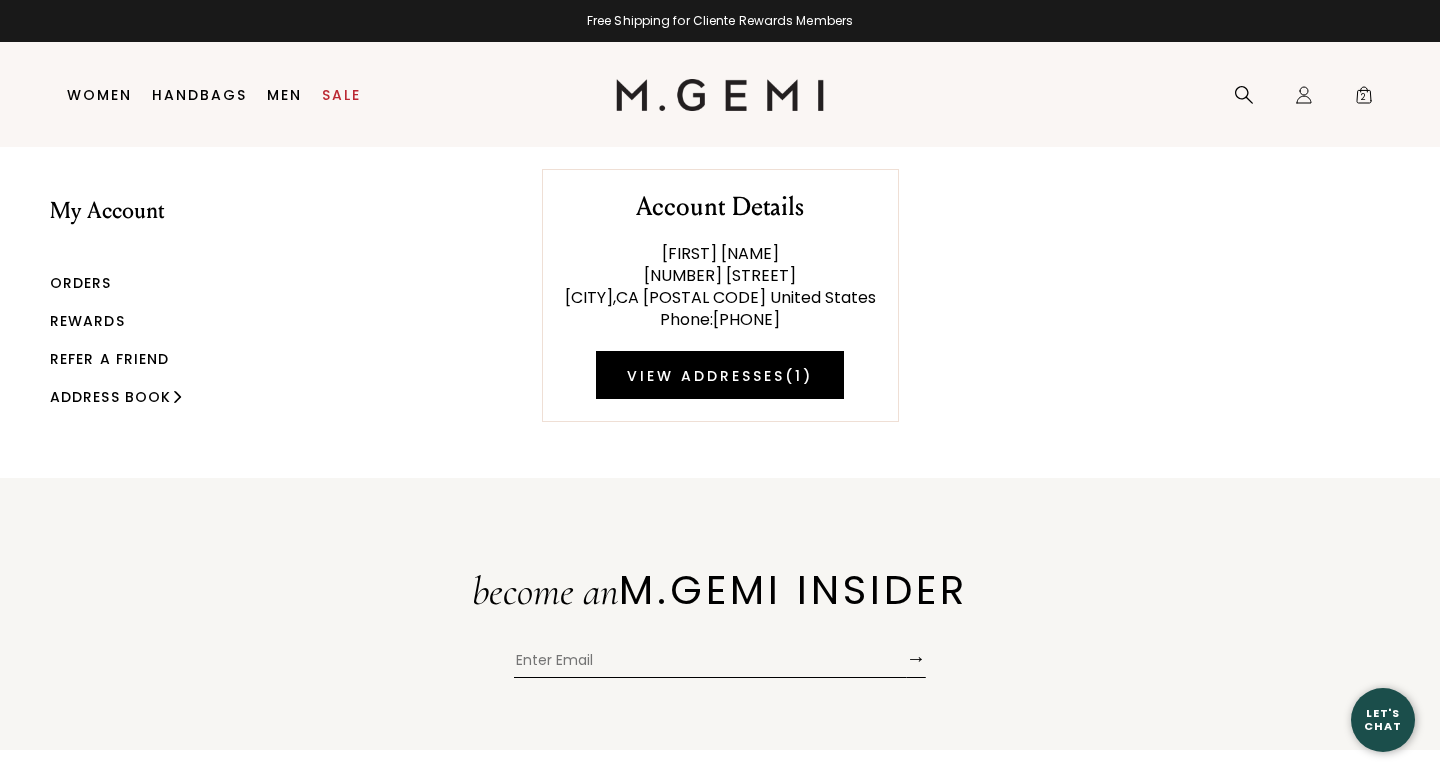 click on "Rewards" at bounding box center [87, 321] 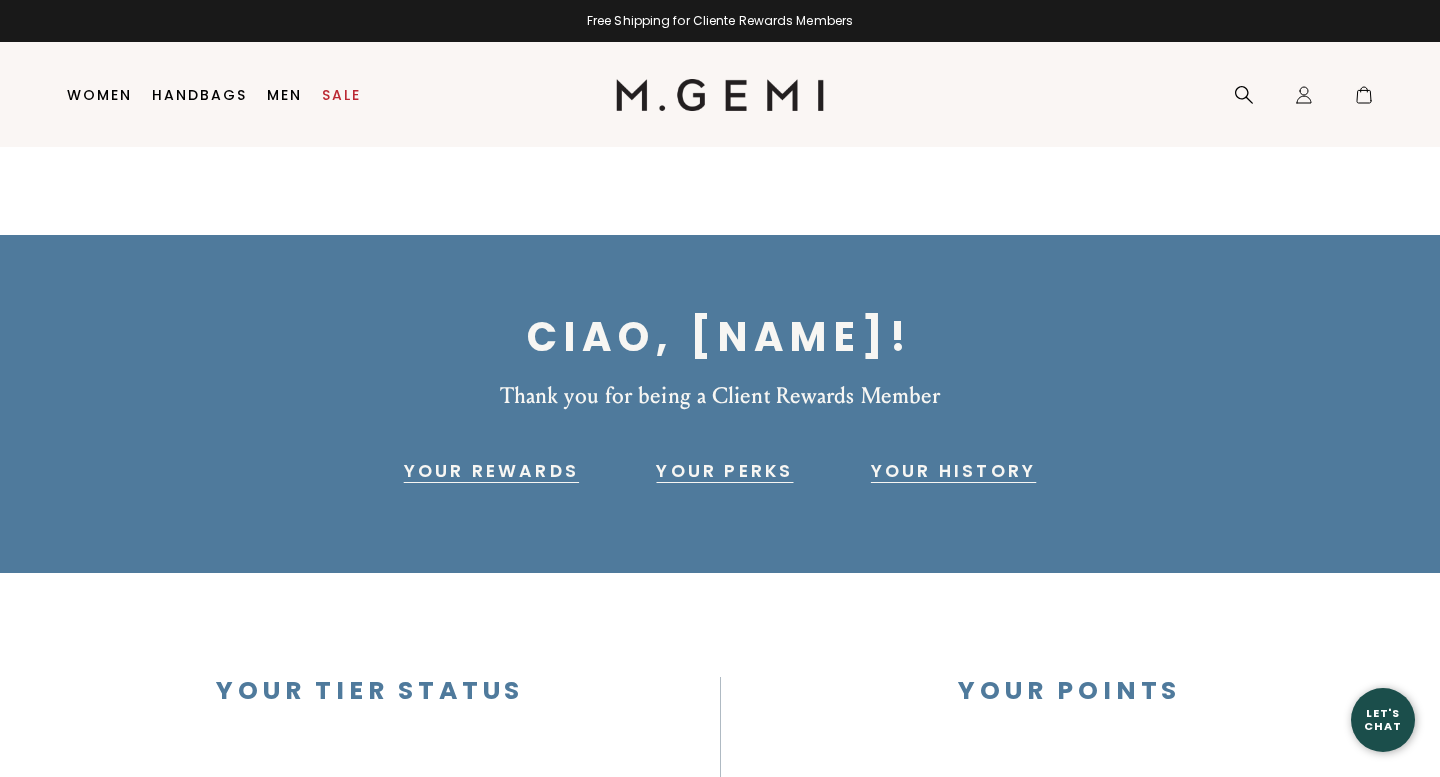 scroll, scrollTop: 0, scrollLeft: 0, axis: both 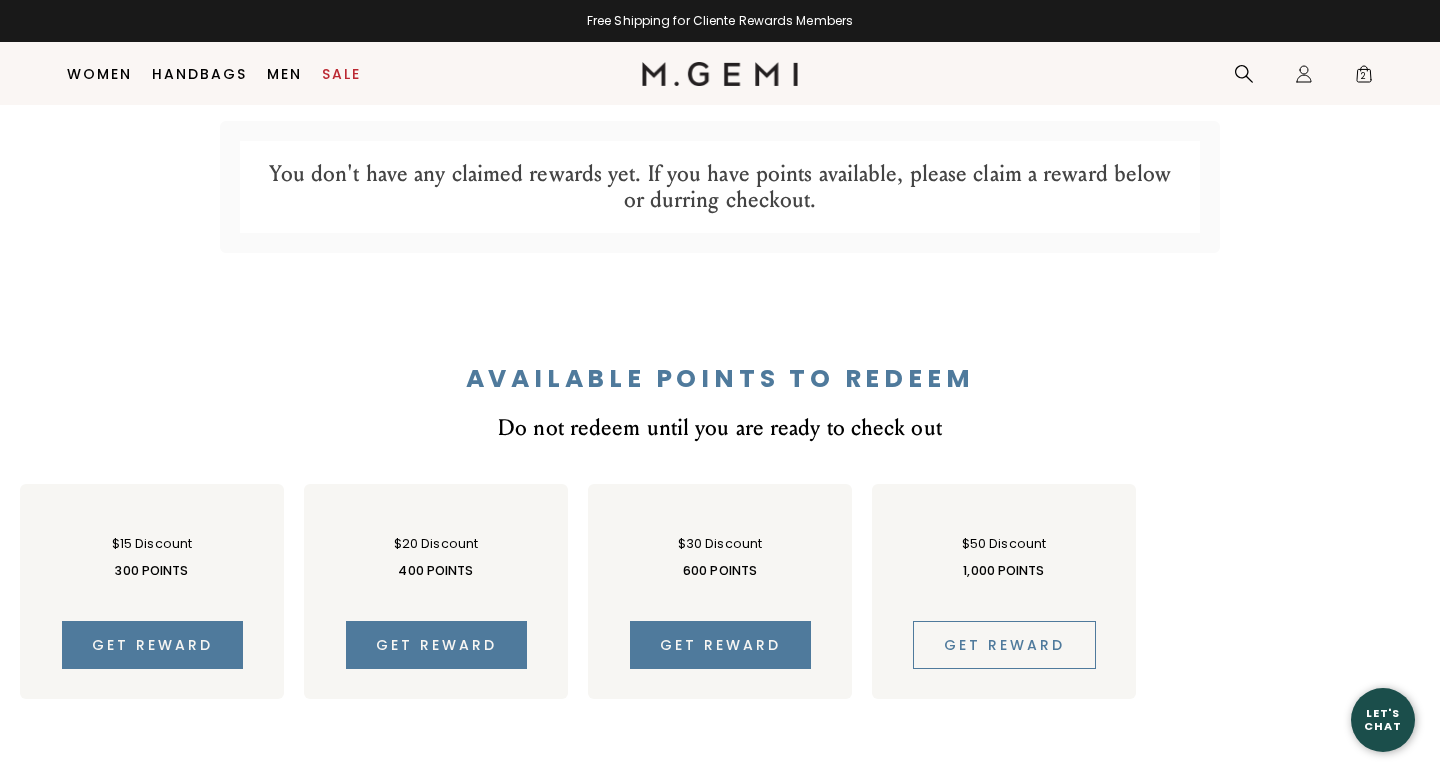 click on "Get reward" at bounding box center [1004, 645] 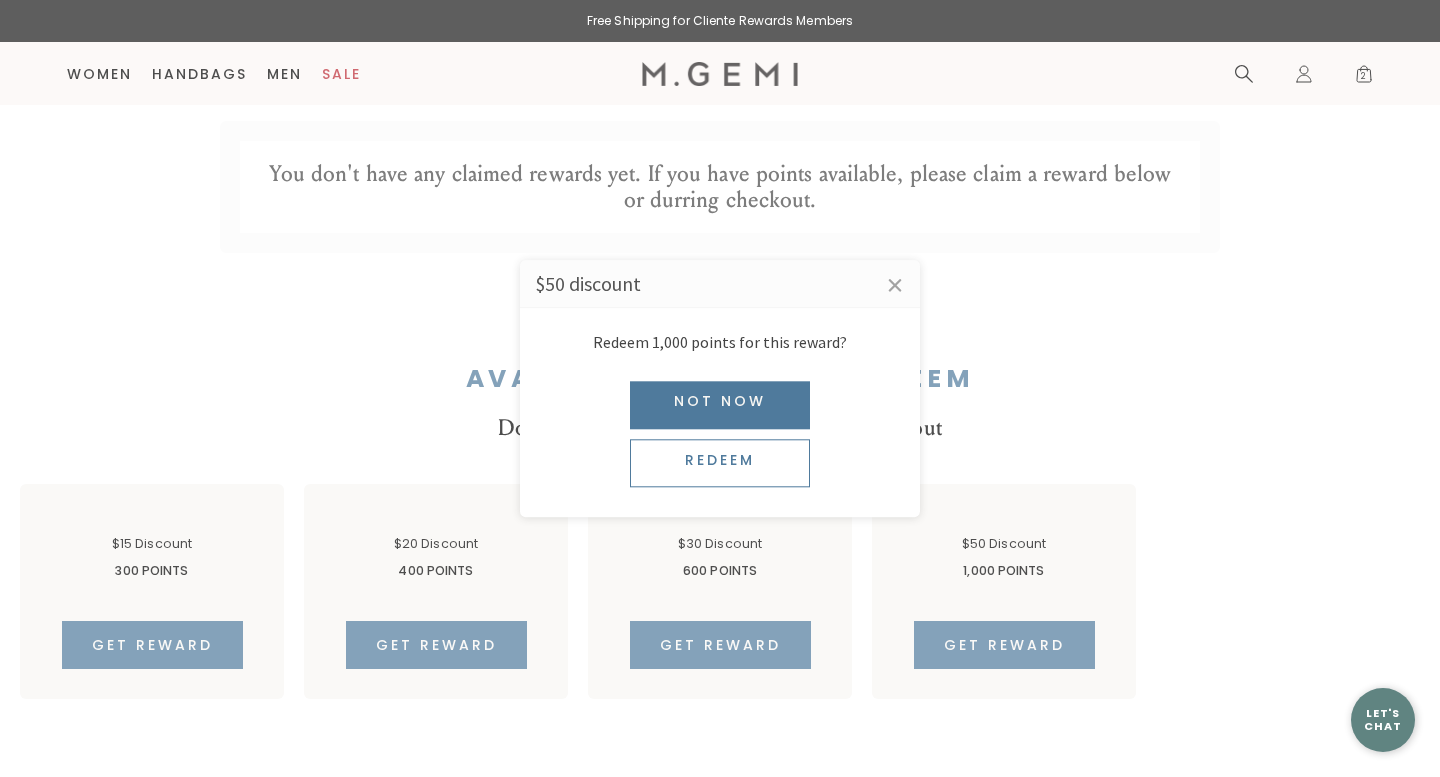 click on "Redeem" at bounding box center [720, 463] 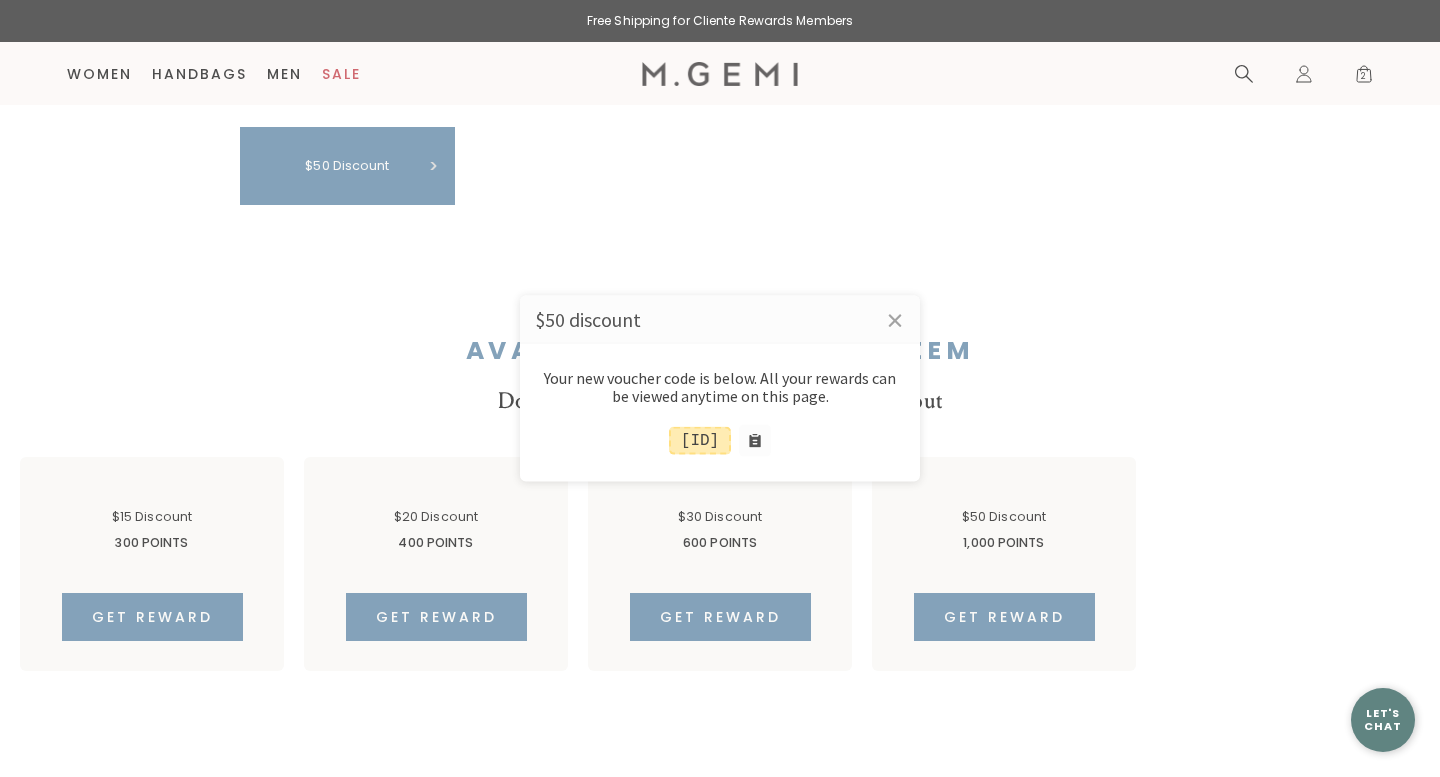 drag, startPoint x: 647, startPoint y: 435, endPoint x: 733, endPoint y: 456, distance: 88.52683 